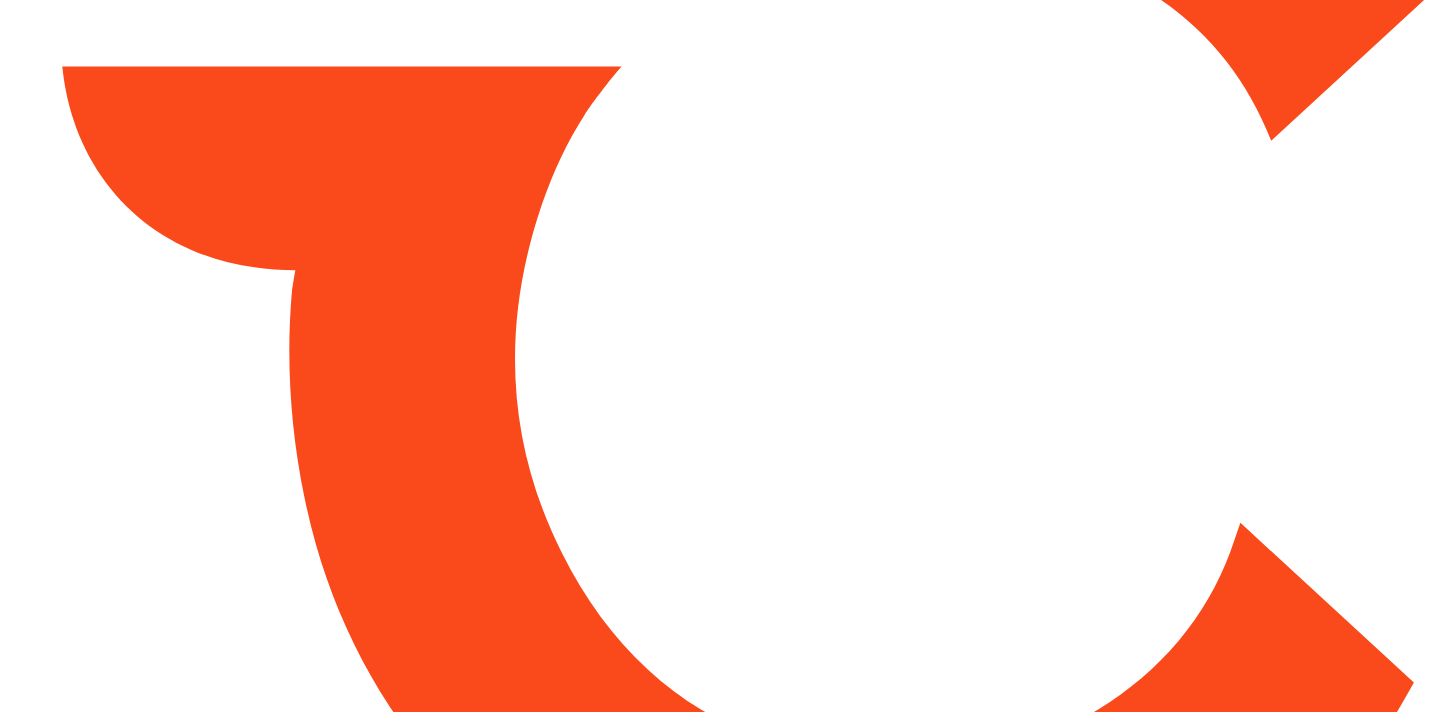 scroll, scrollTop: 0, scrollLeft: 0, axis: both 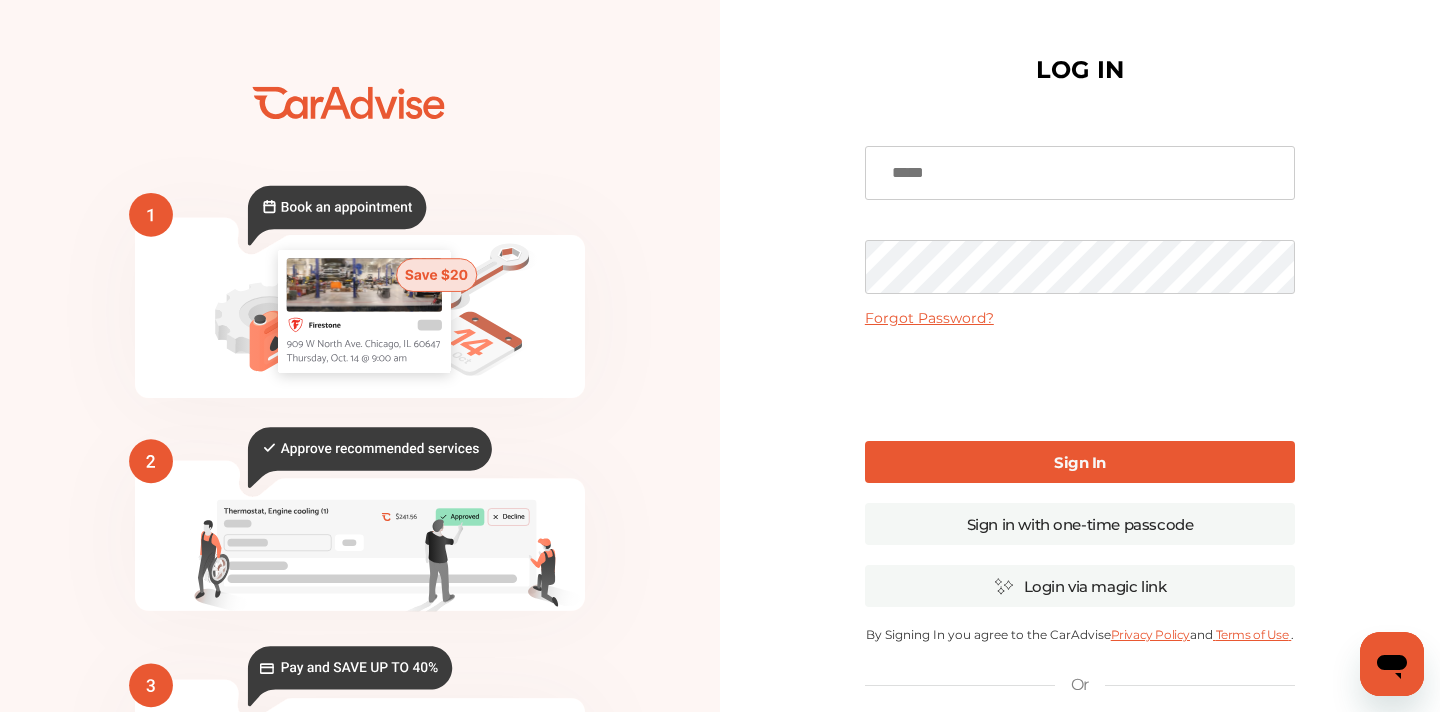 click at bounding box center [1080, 173] 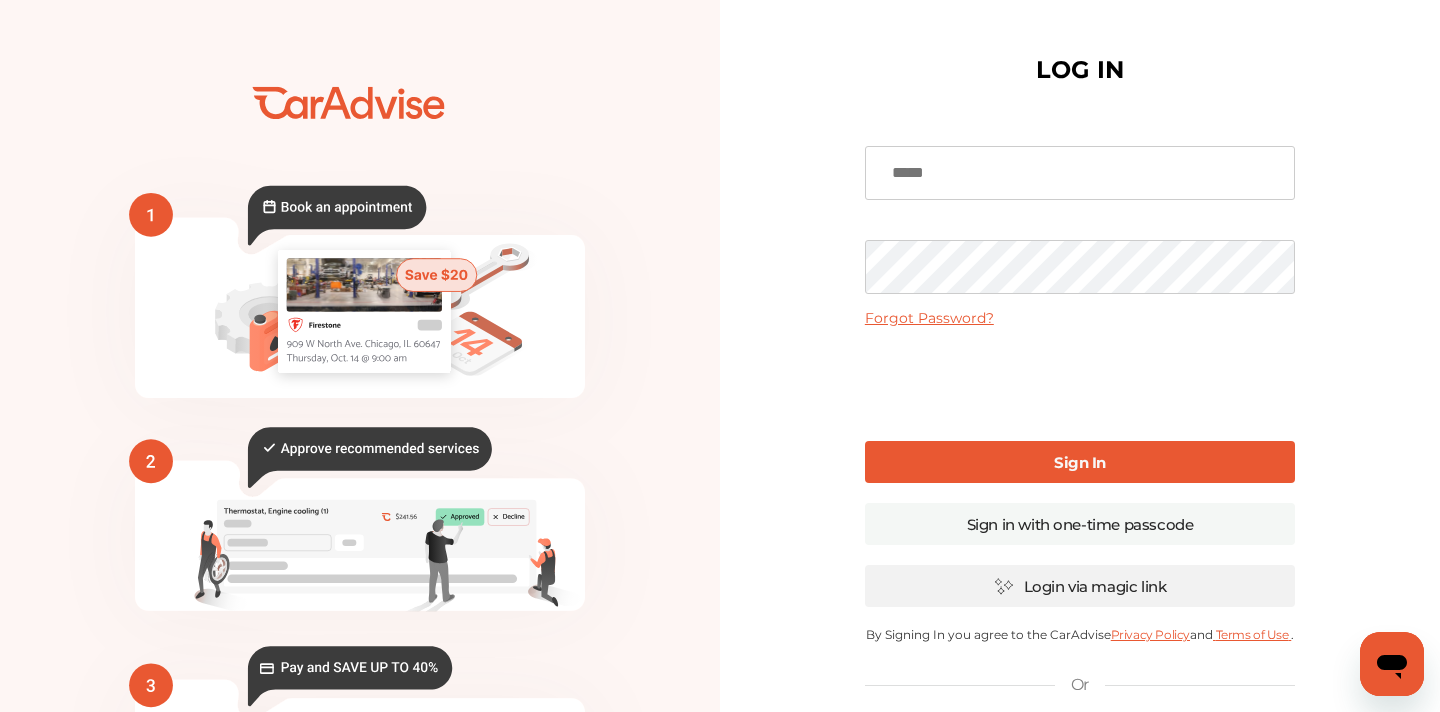 click on "Login via magic link" at bounding box center (1080, 586) 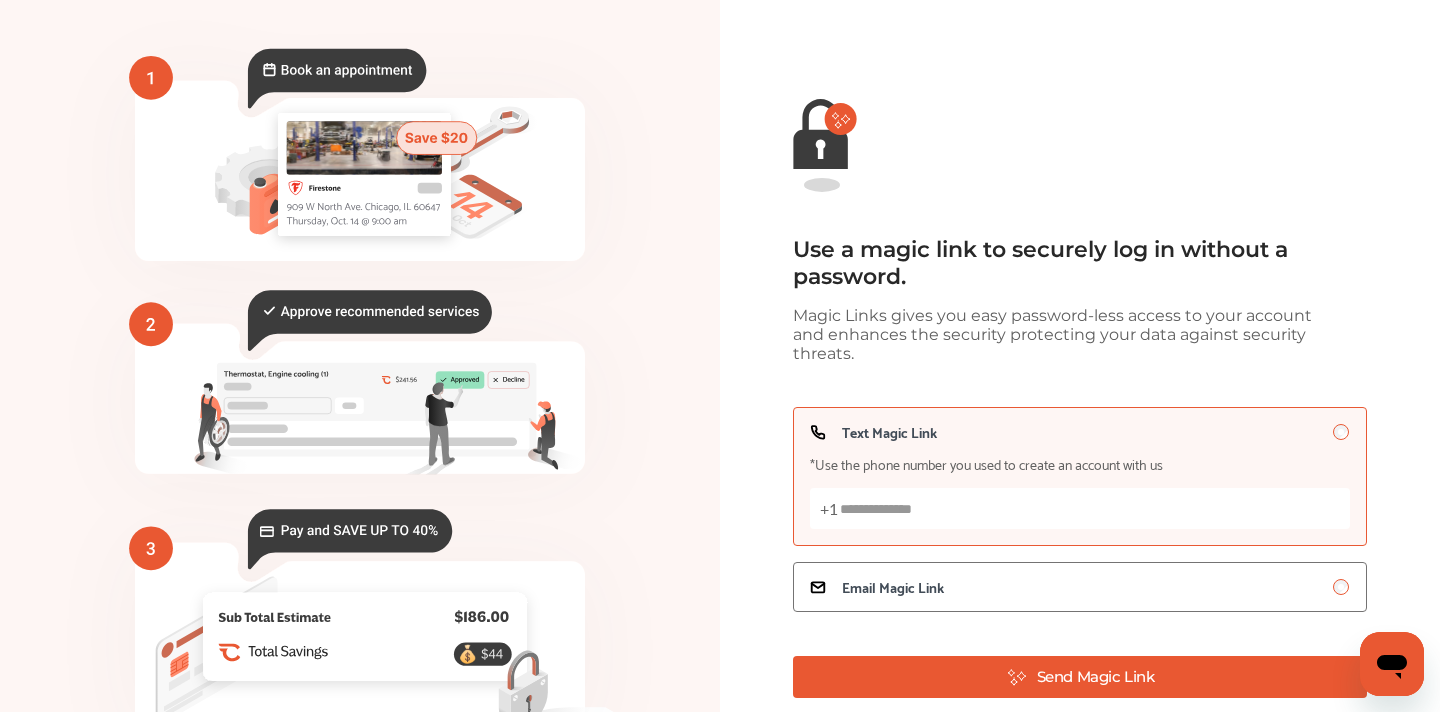 scroll, scrollTop: 105, scrollLeft: 0, axis: vertical 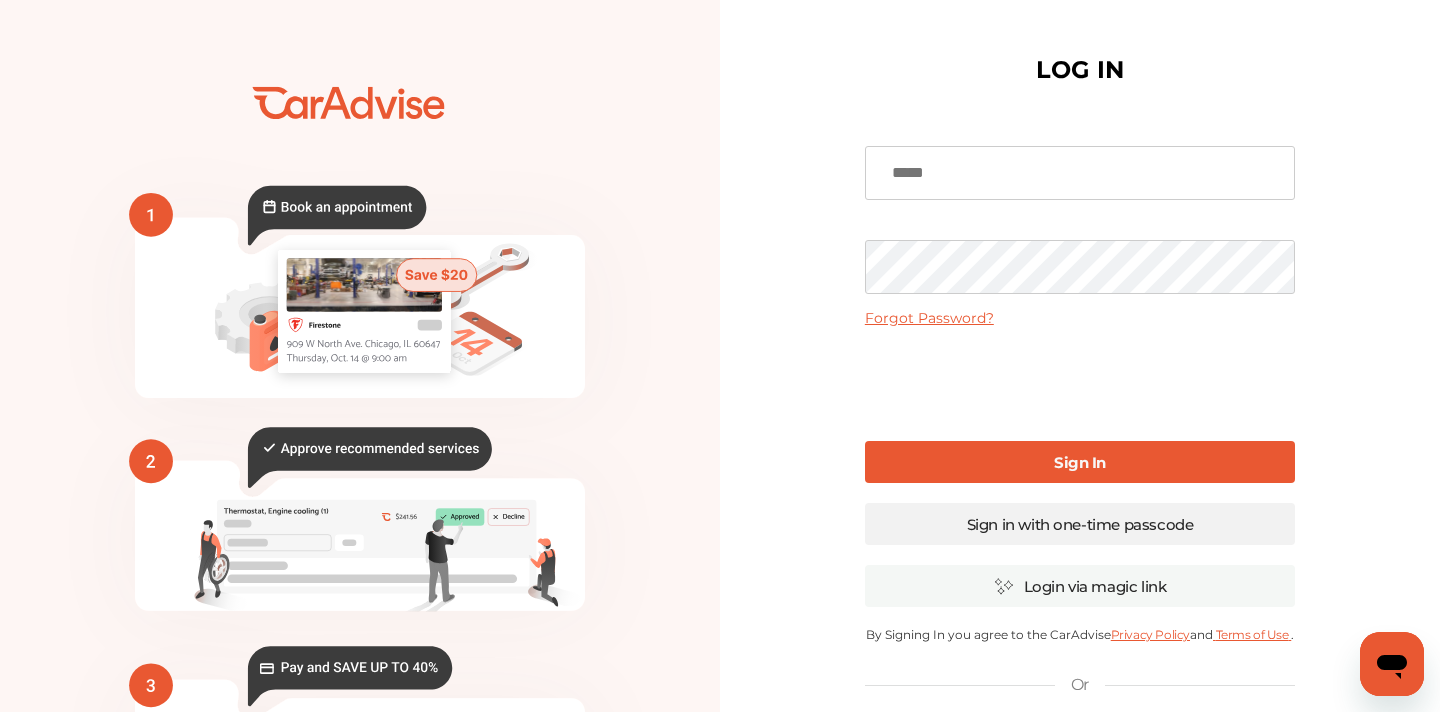 click on "Sign in with one-time passcode" at bounding box center (1080, 524) 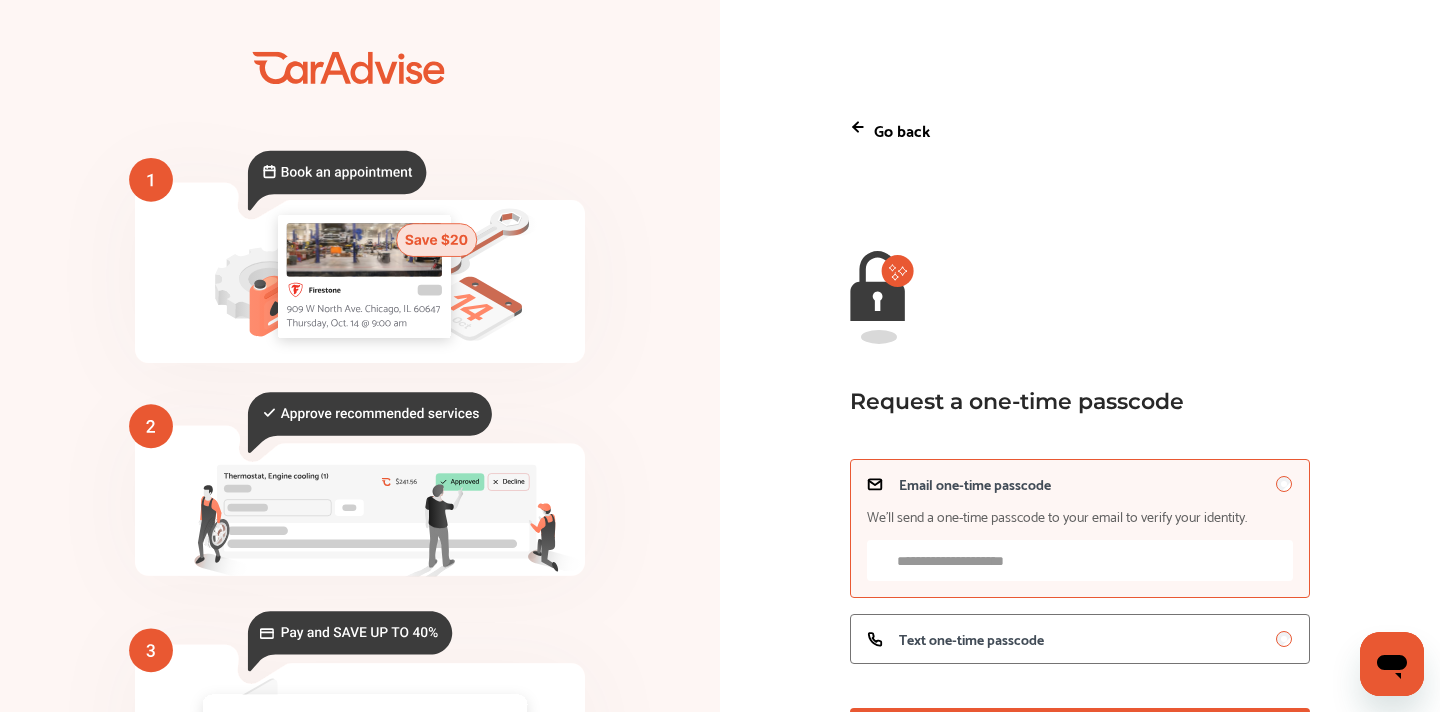 click on "Email one-time passcode We’ll send a one-time passcode to your email to verify your identity." at bounding box center [1080, 560] 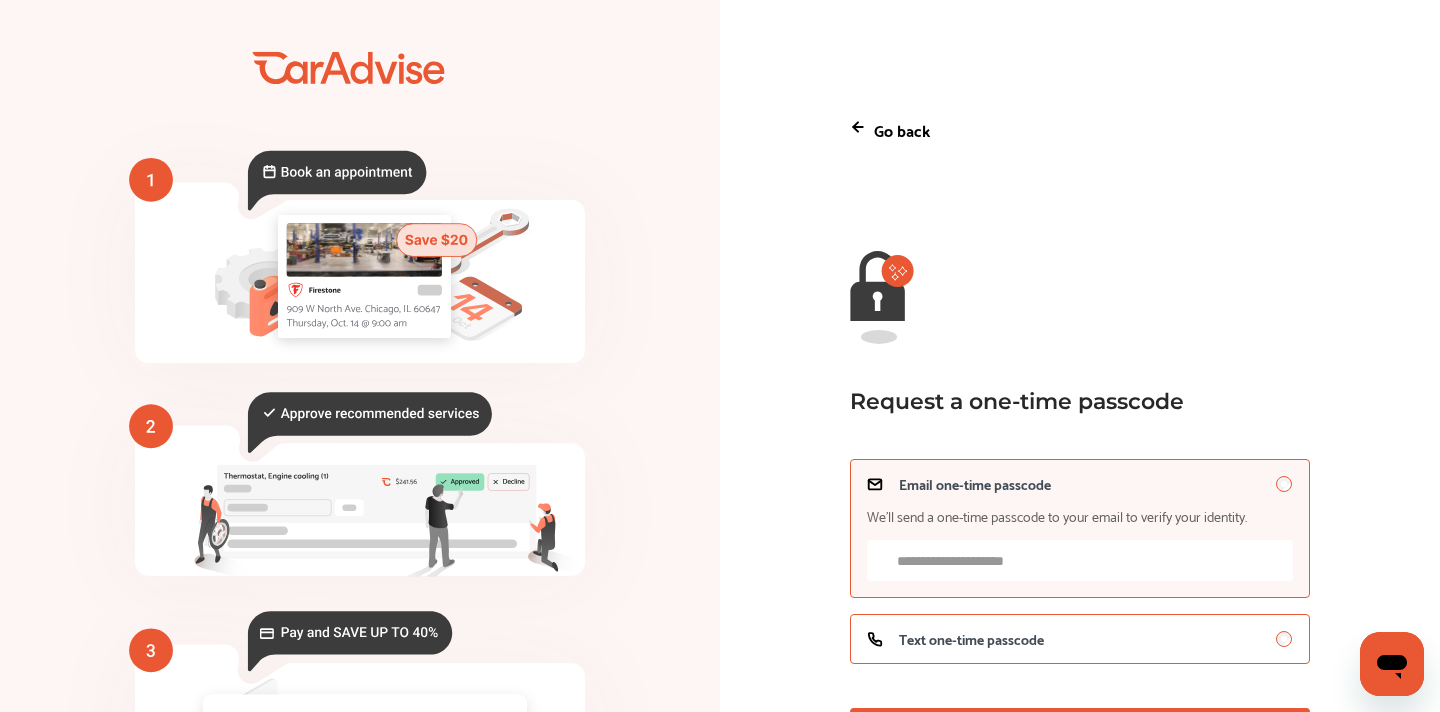 click on "Text one-time passcode" at bounding box center (971, 639) 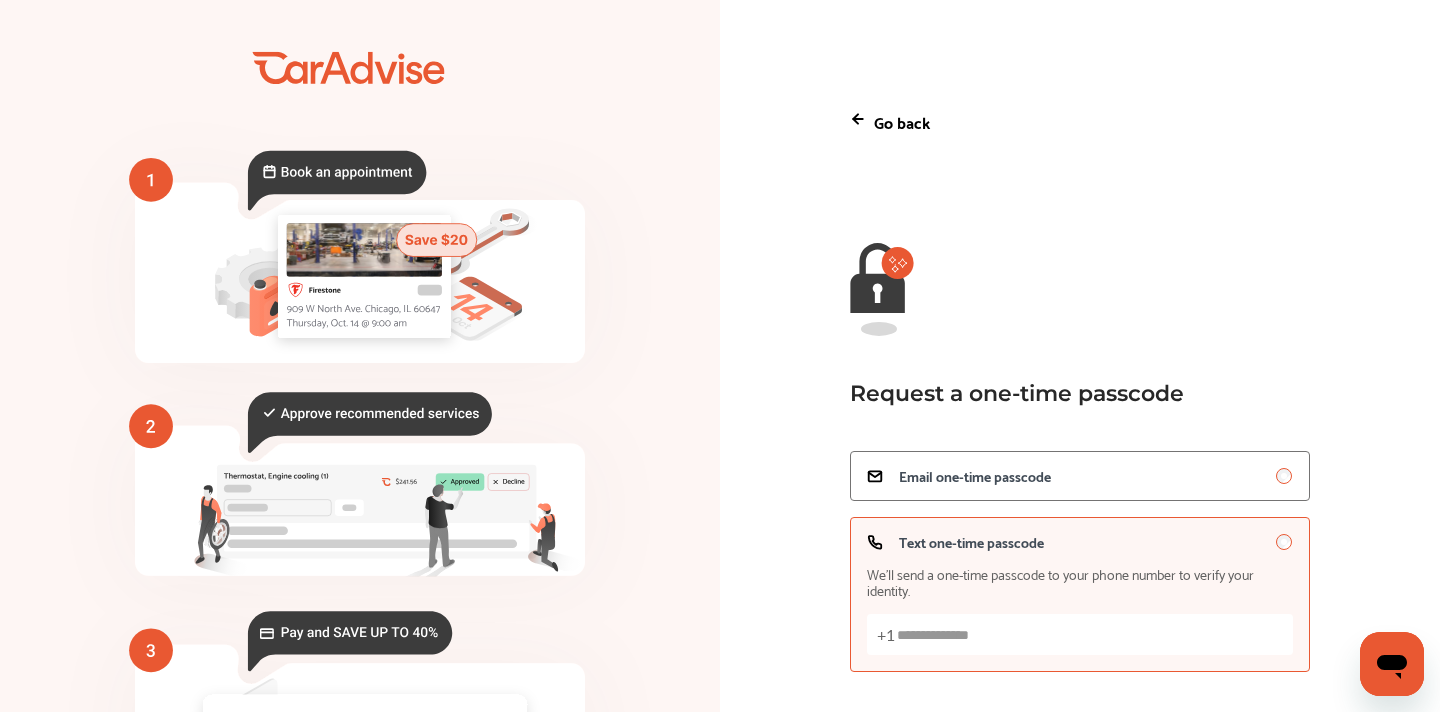 click on "Text one-time passcode We’ll send a one-time passcode to your phone number to verify your identity. +1" at bounding box center [1080, 634] 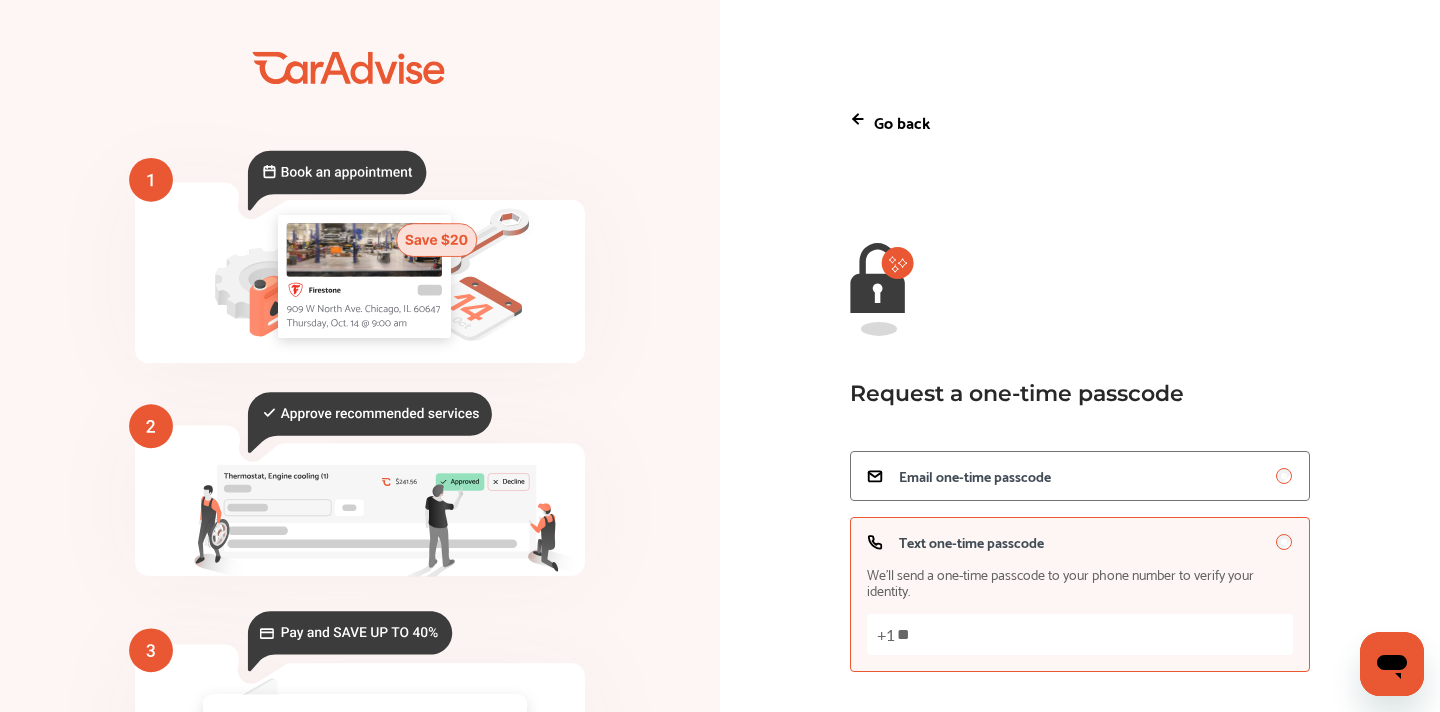 type on "*" 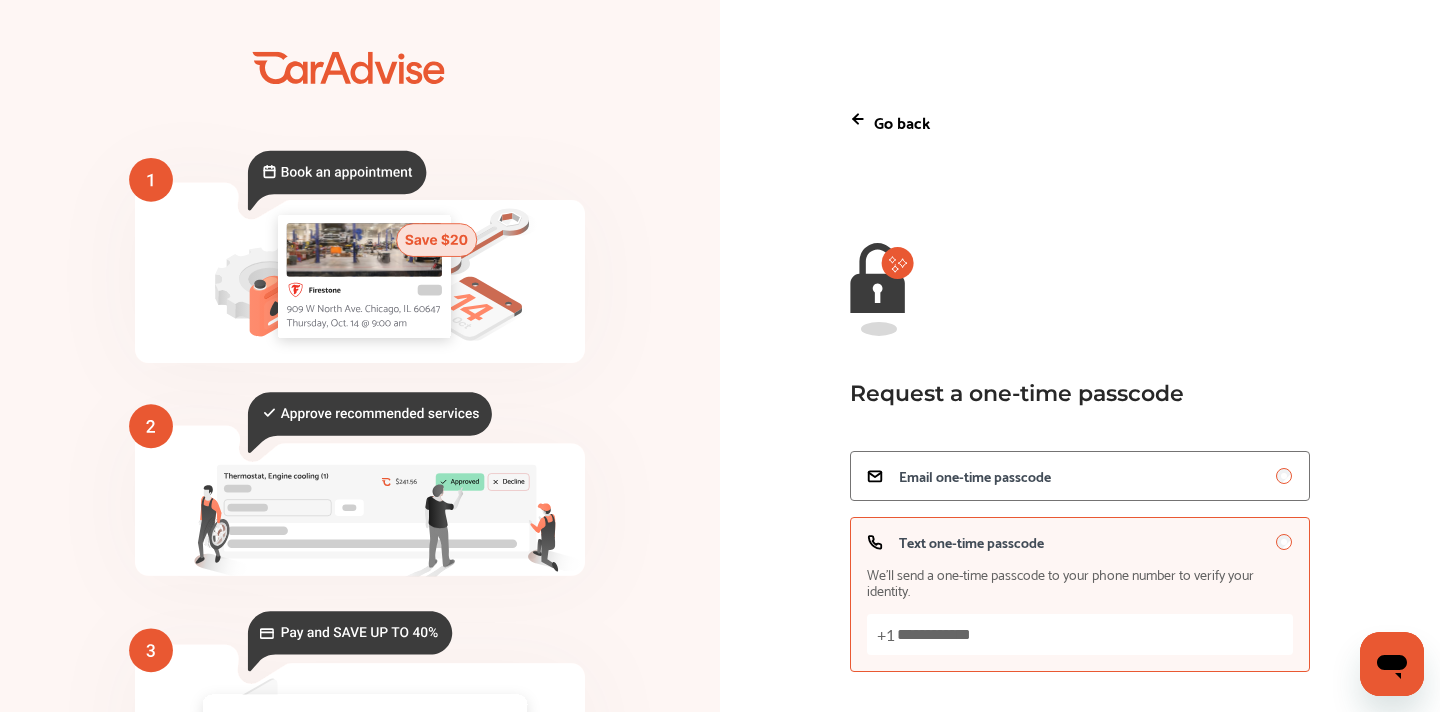 type on "**********" 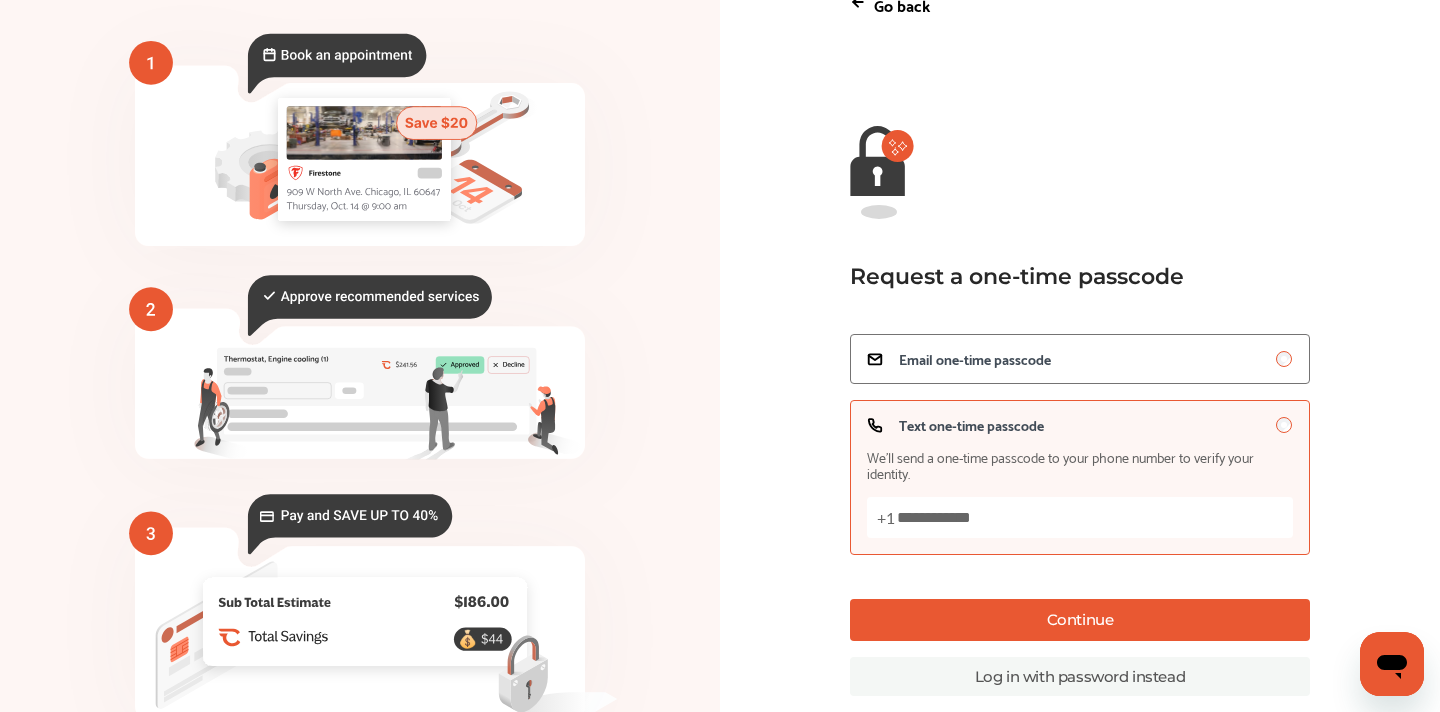 scroll, scrollTop: 127, scrollLeft: 0, axis: vertical 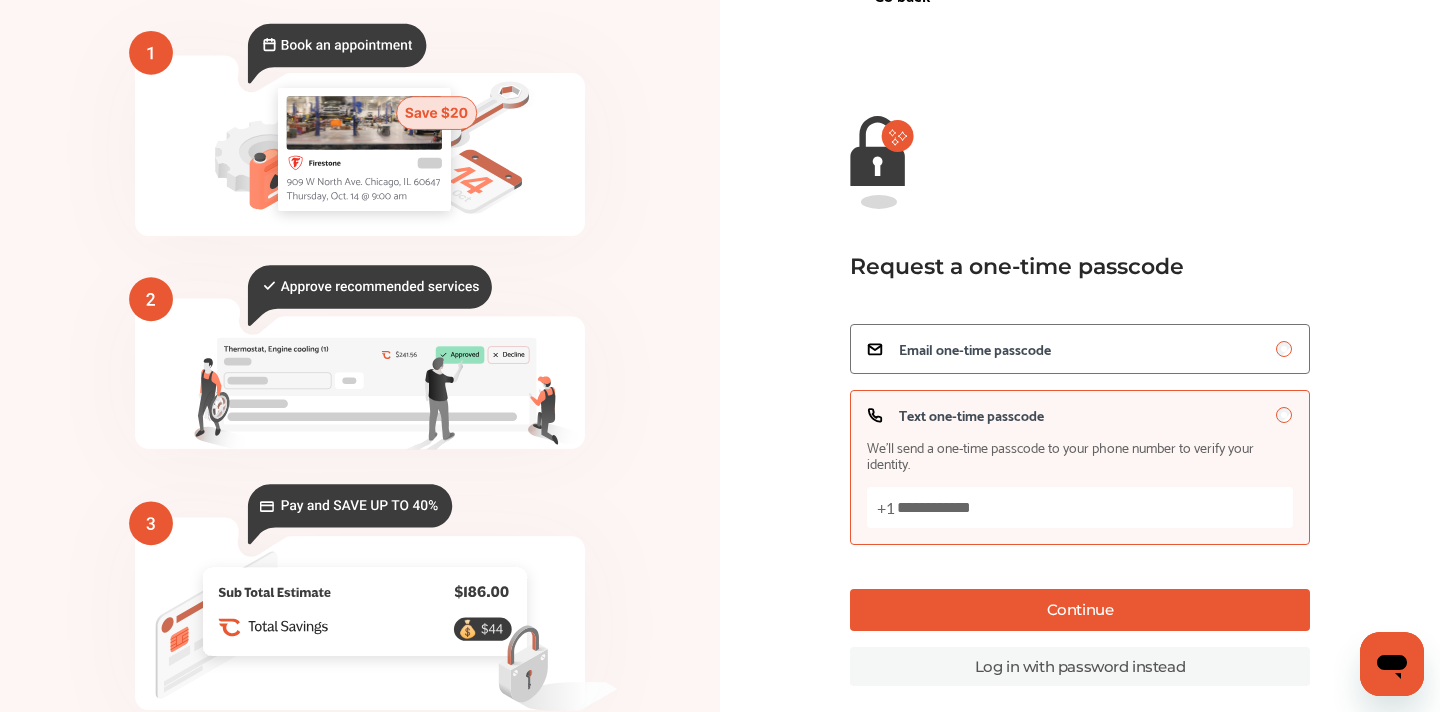 click on "Continue" at bounding box center (1080, 610) 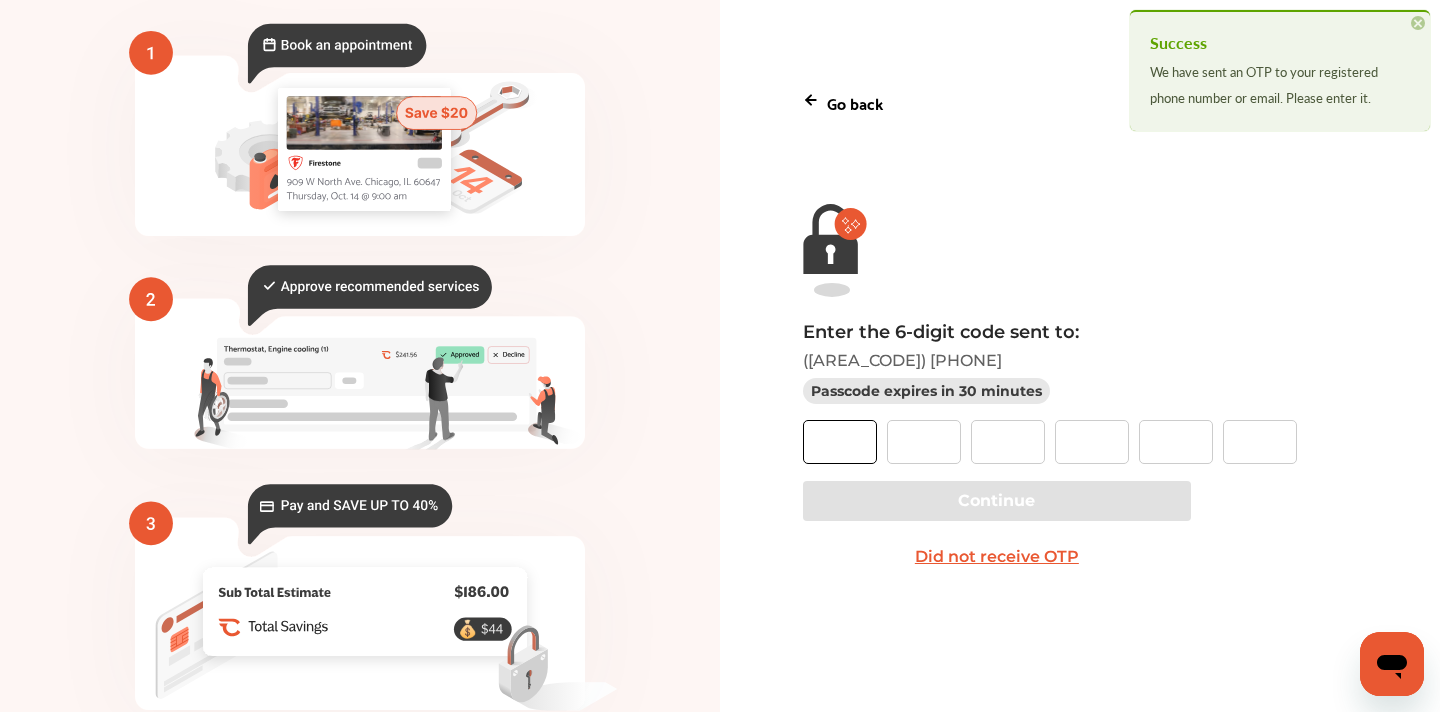 click at bounding box center (840, 442) 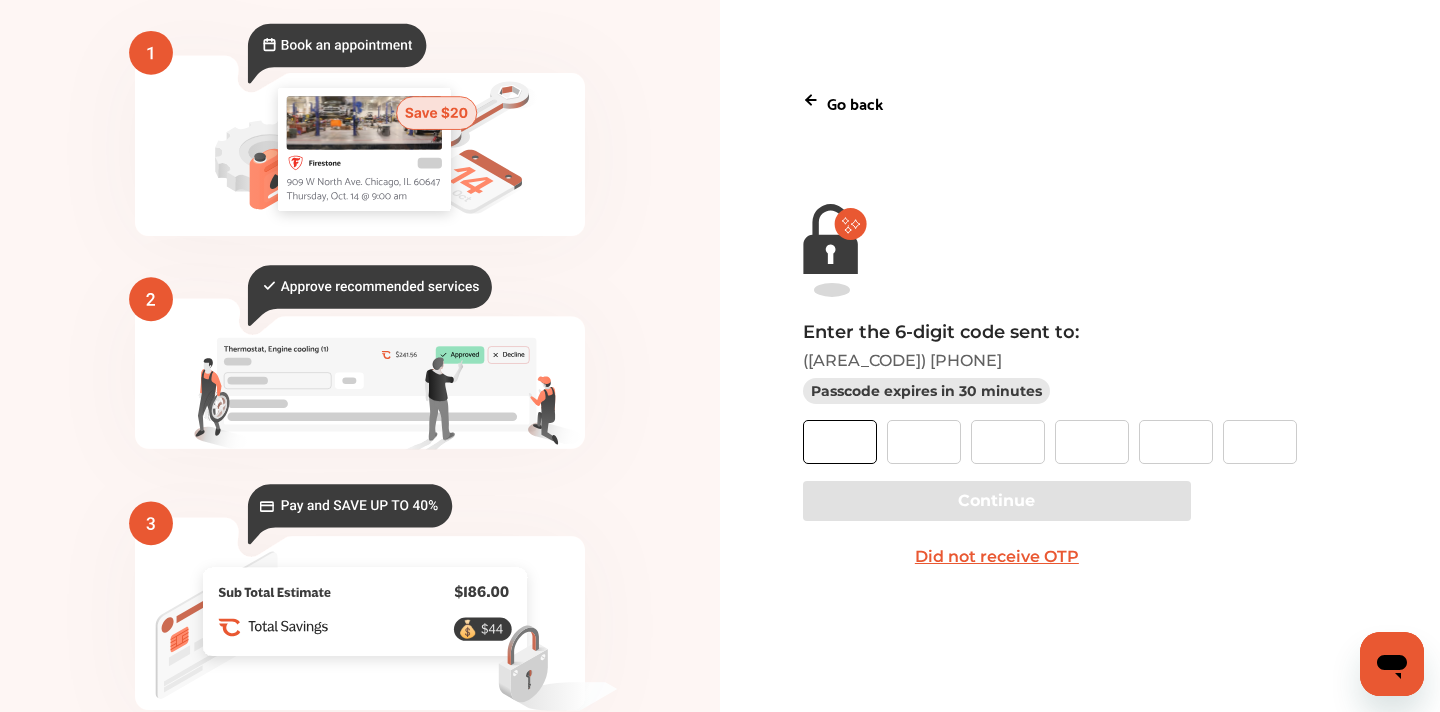 type on "*" 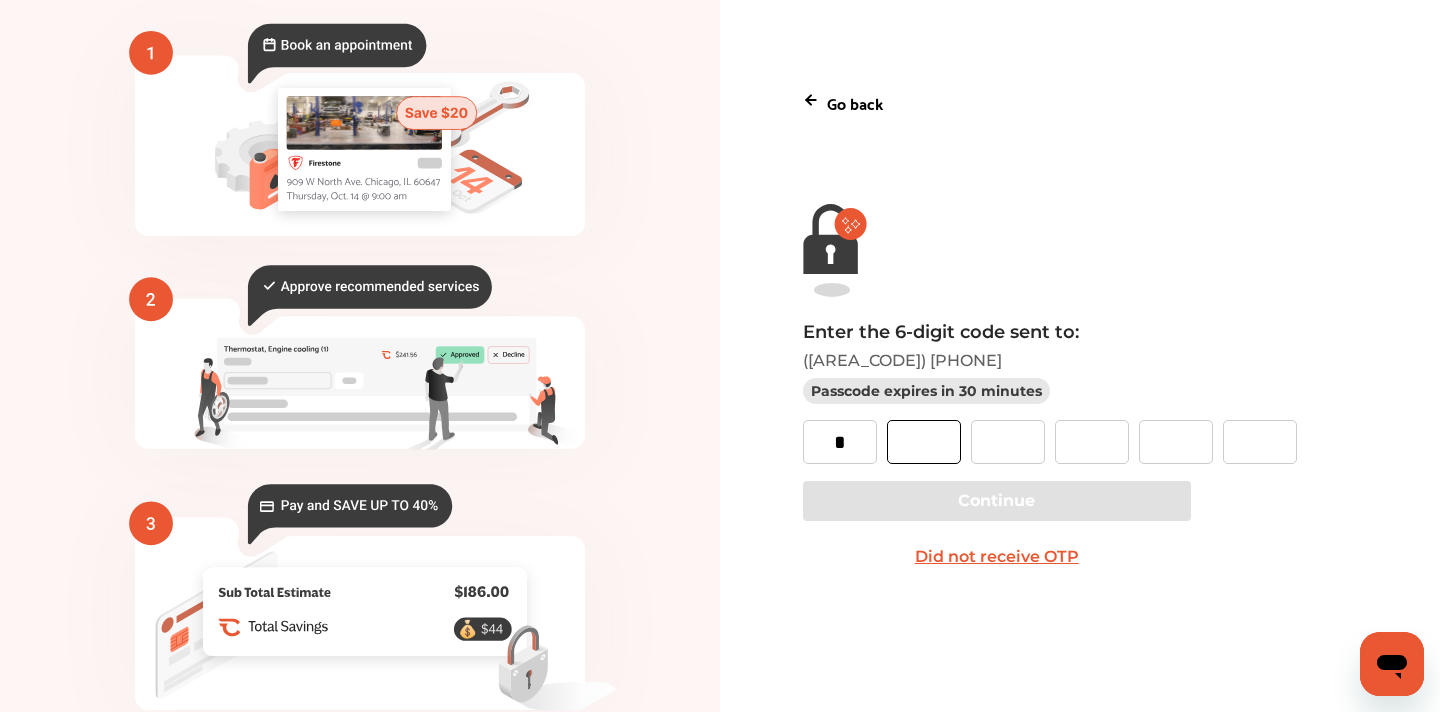 type on "*" 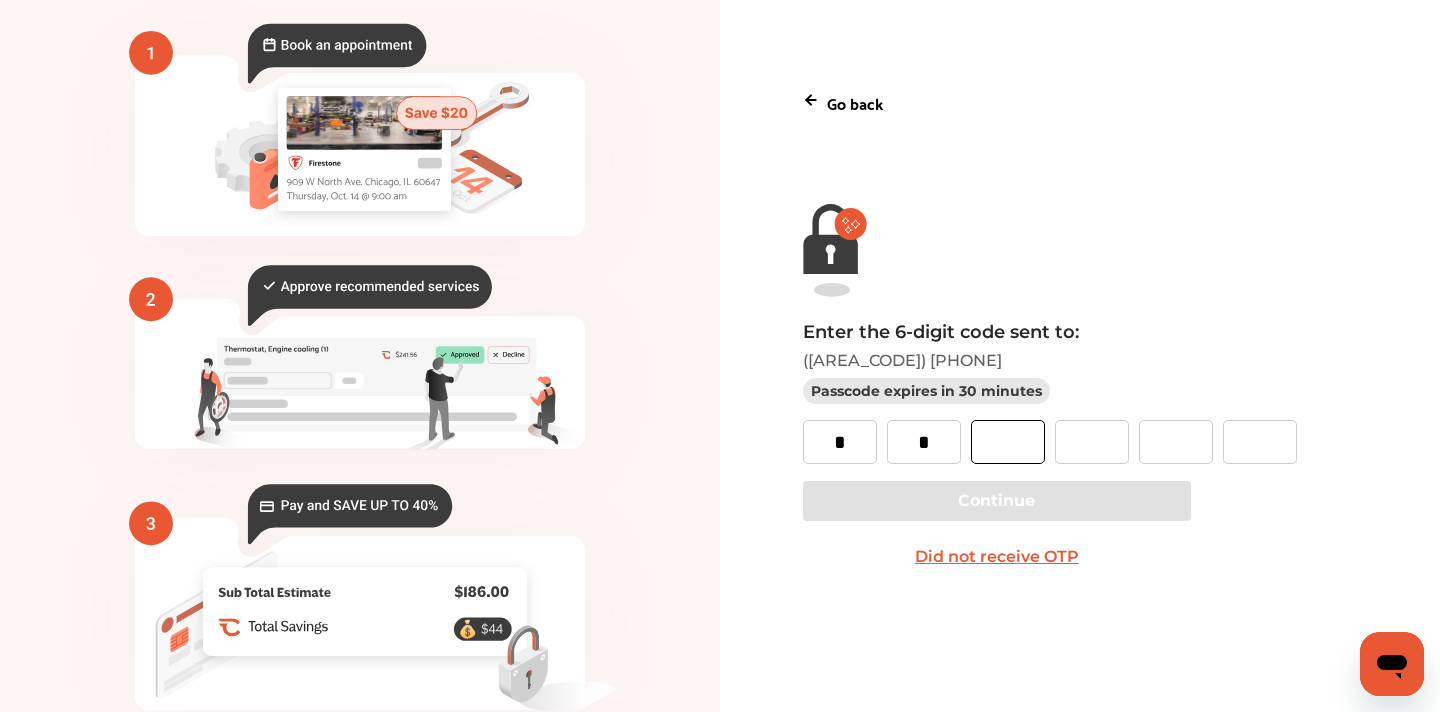 type on "*" 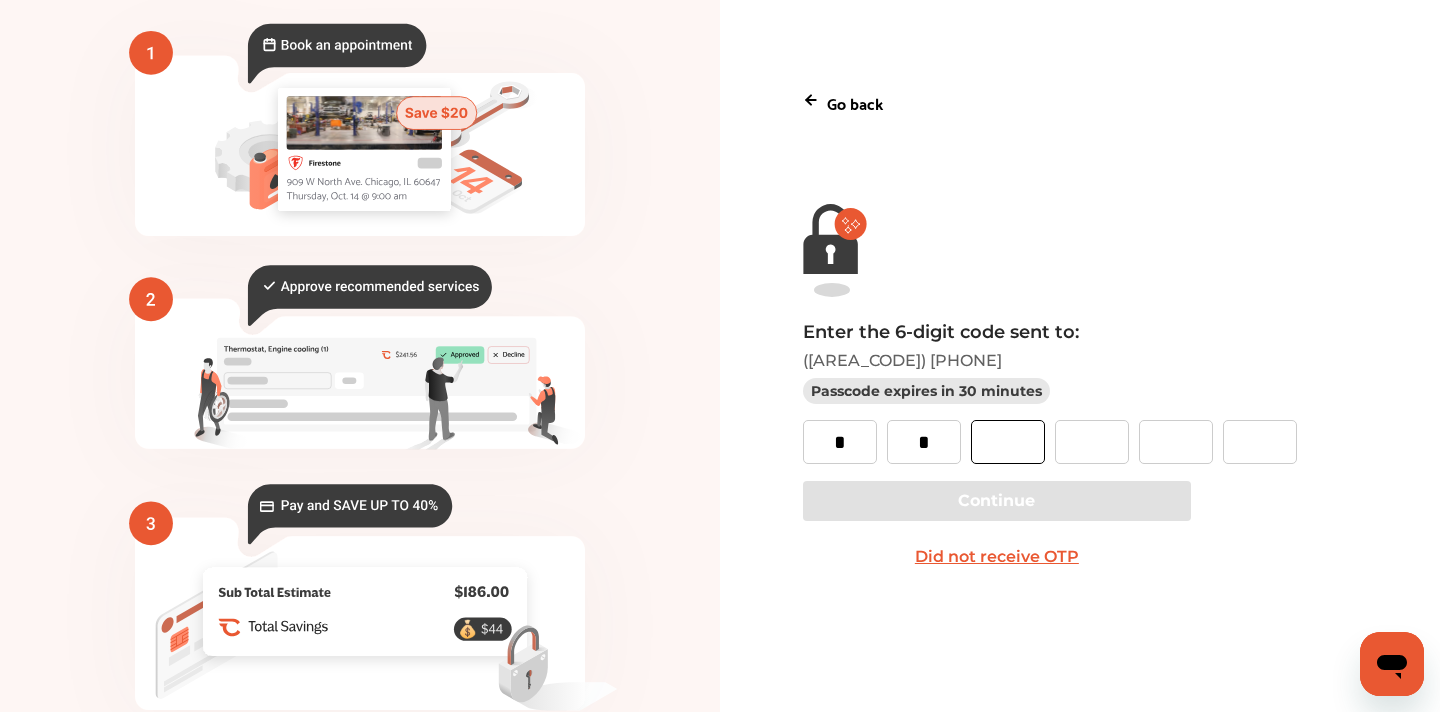 type 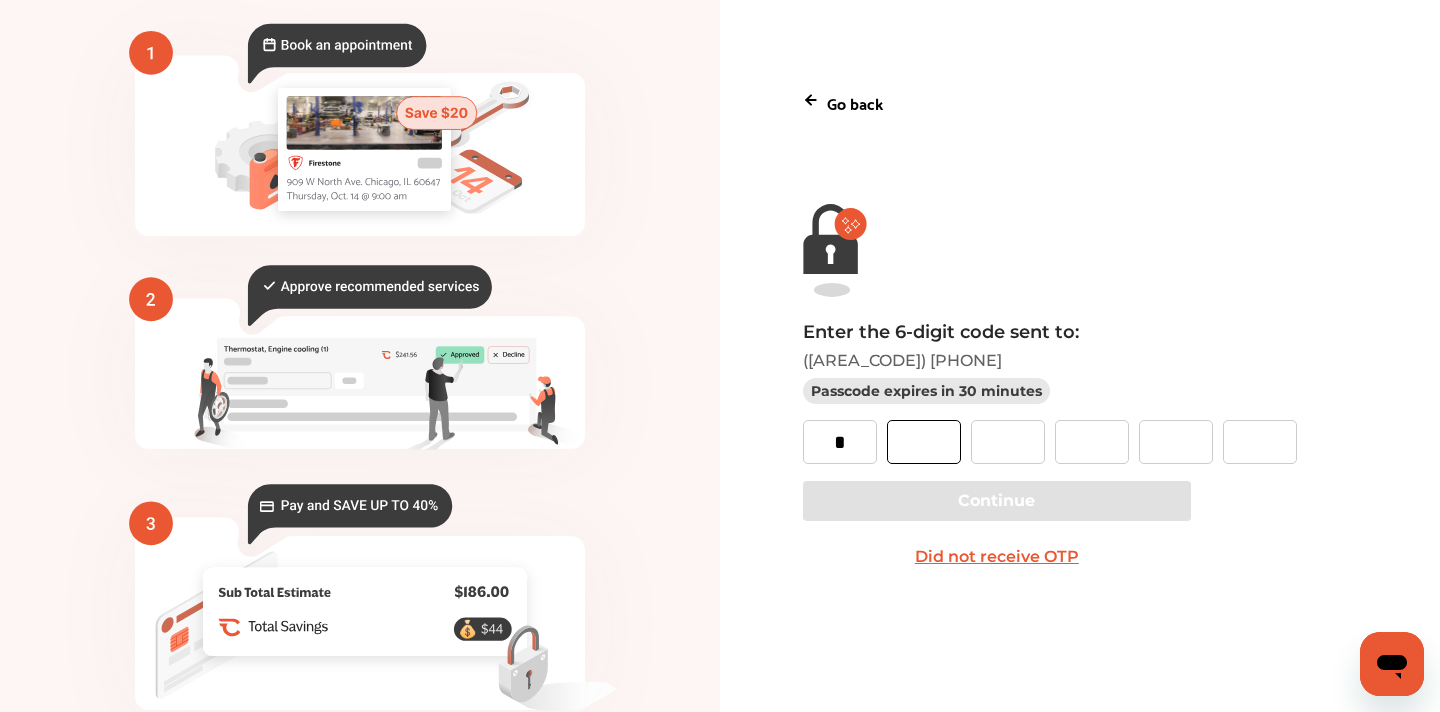 type on "*" 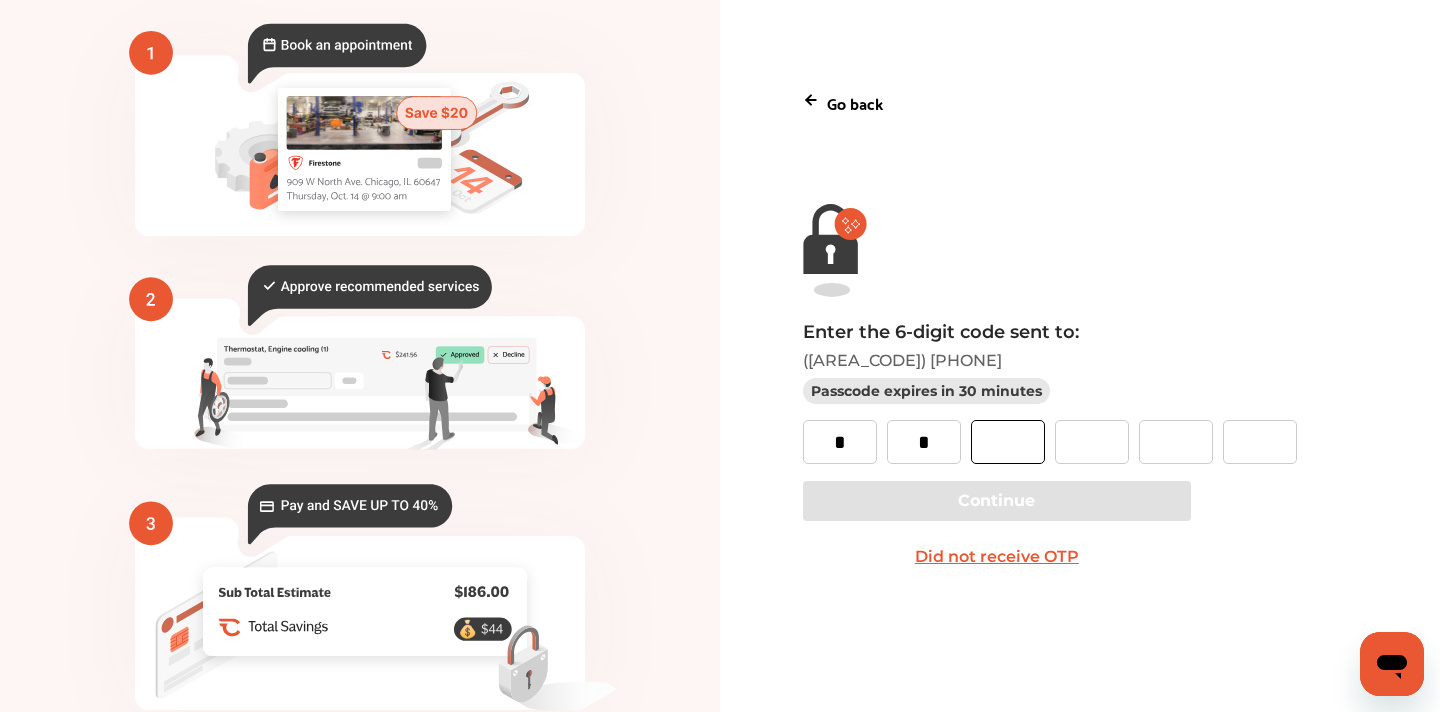 type on "*" 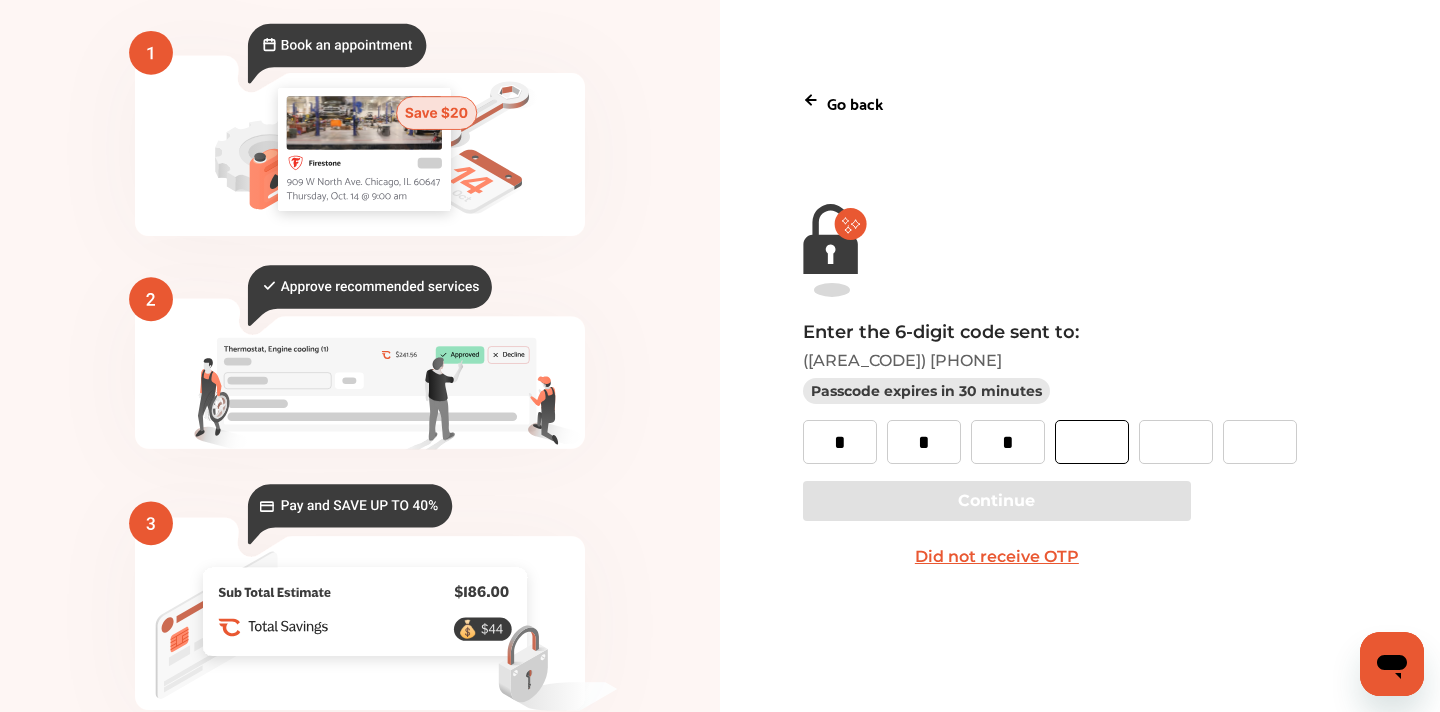 type on "*" 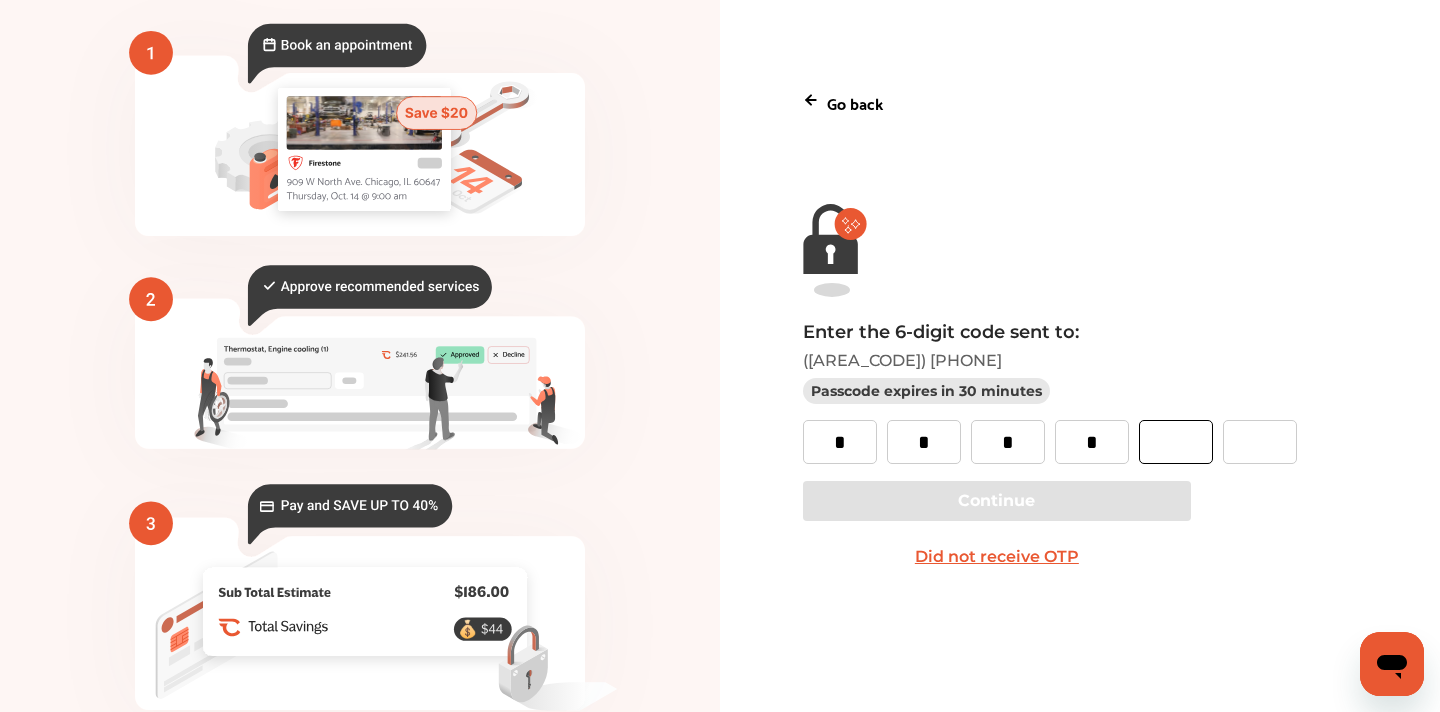 type on "*" 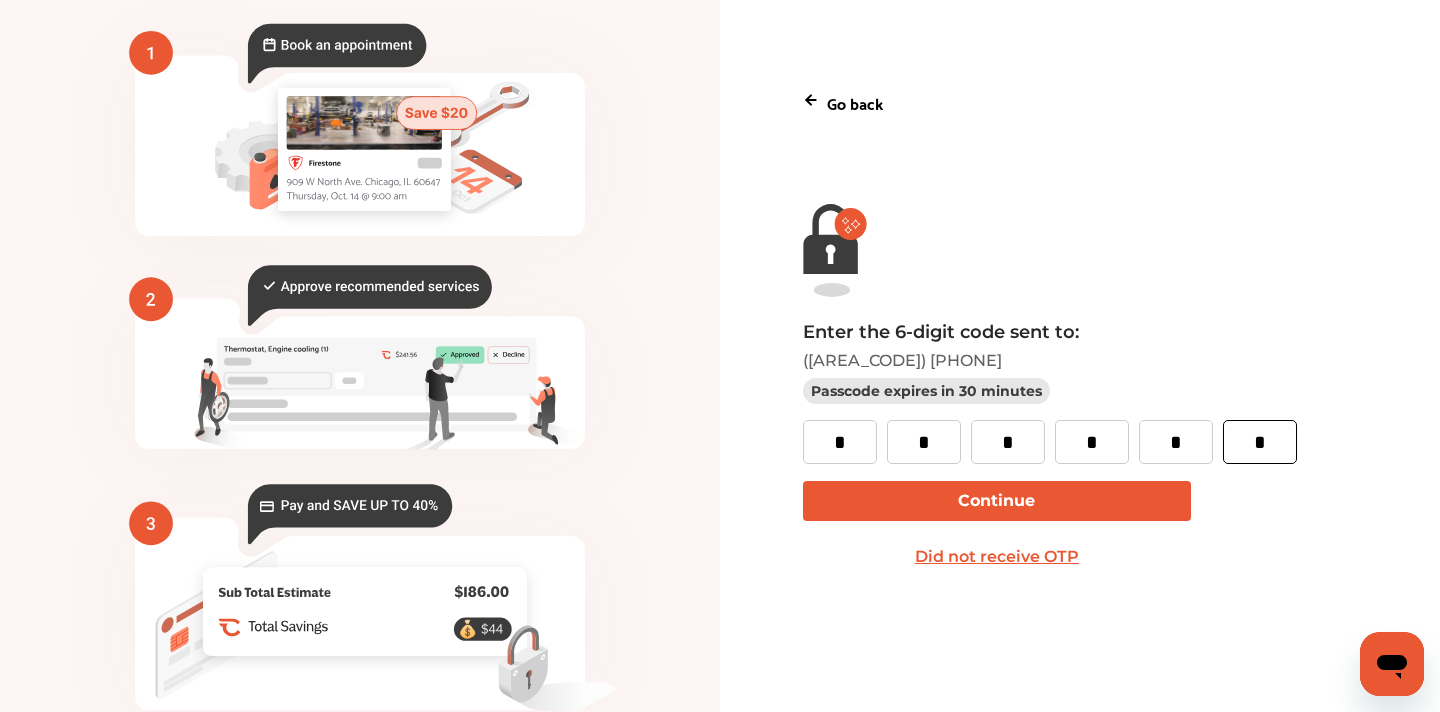 type on "*" 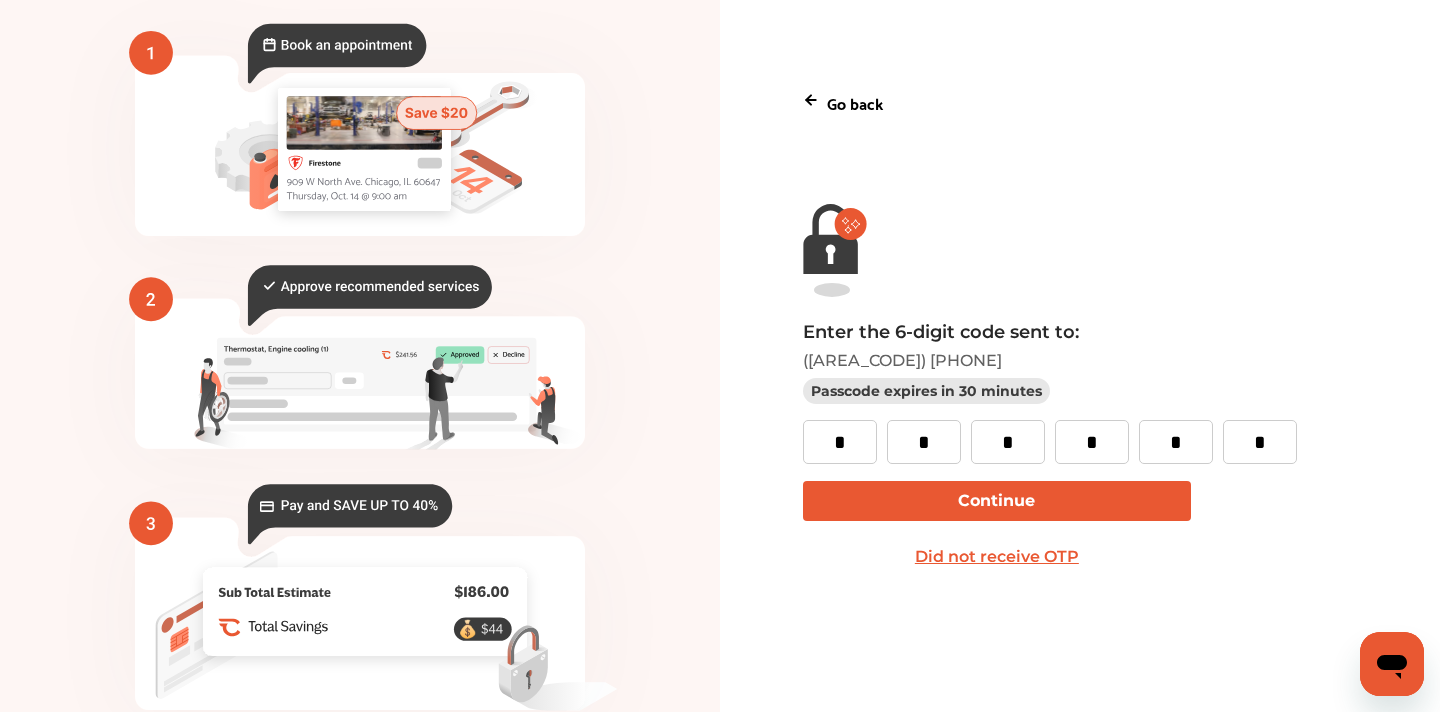 click on "Continue" at bounding box center [997, 501] 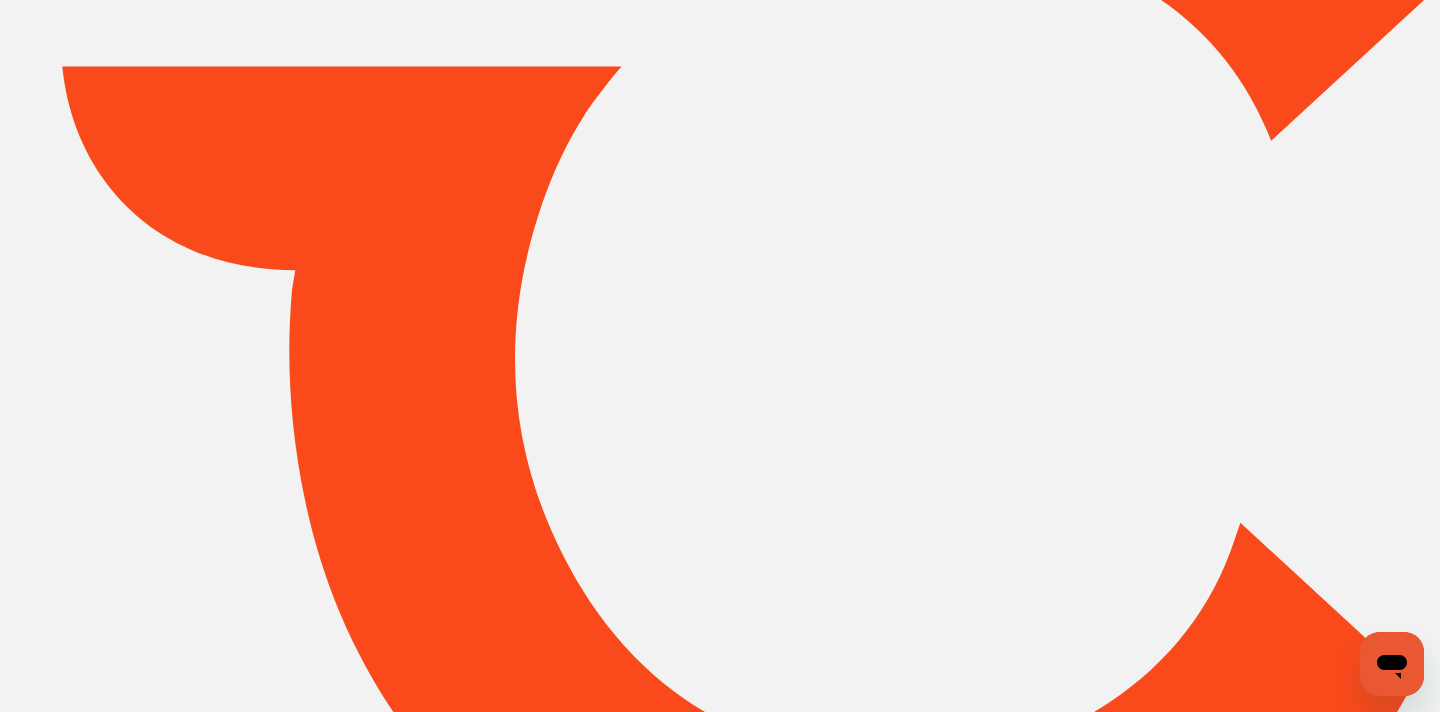 scroll, scrollTop: 0, scrollLeft: 0, axis: both 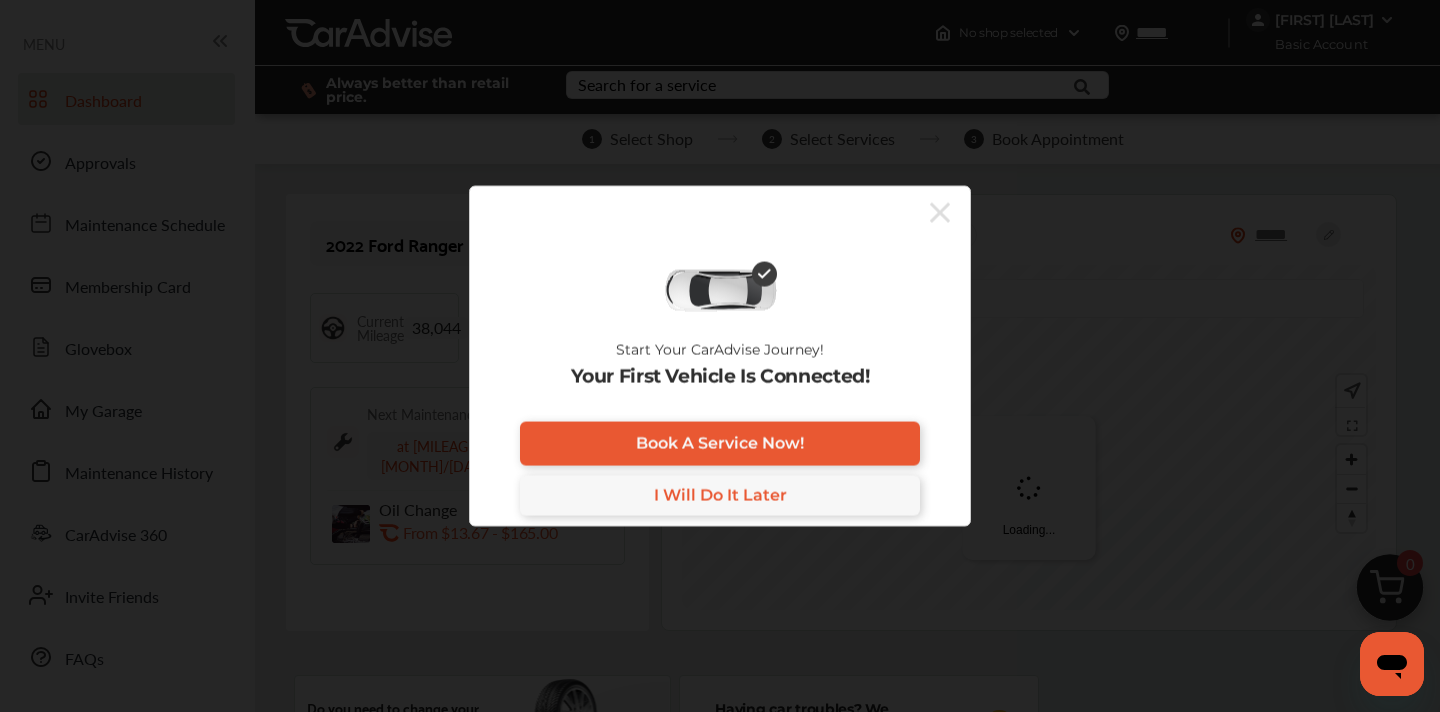 click 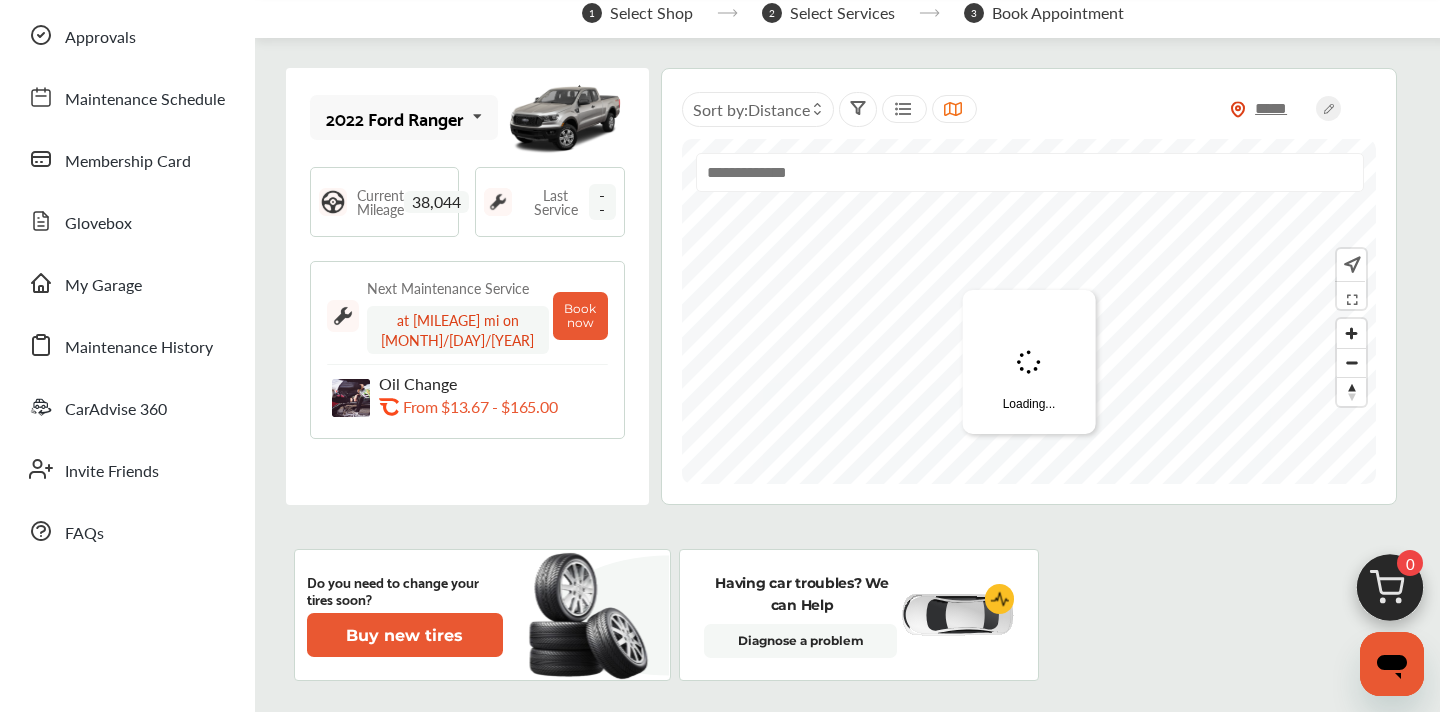 scroll, scrollTop: 116, scrollLeft: 0, axis: vertical 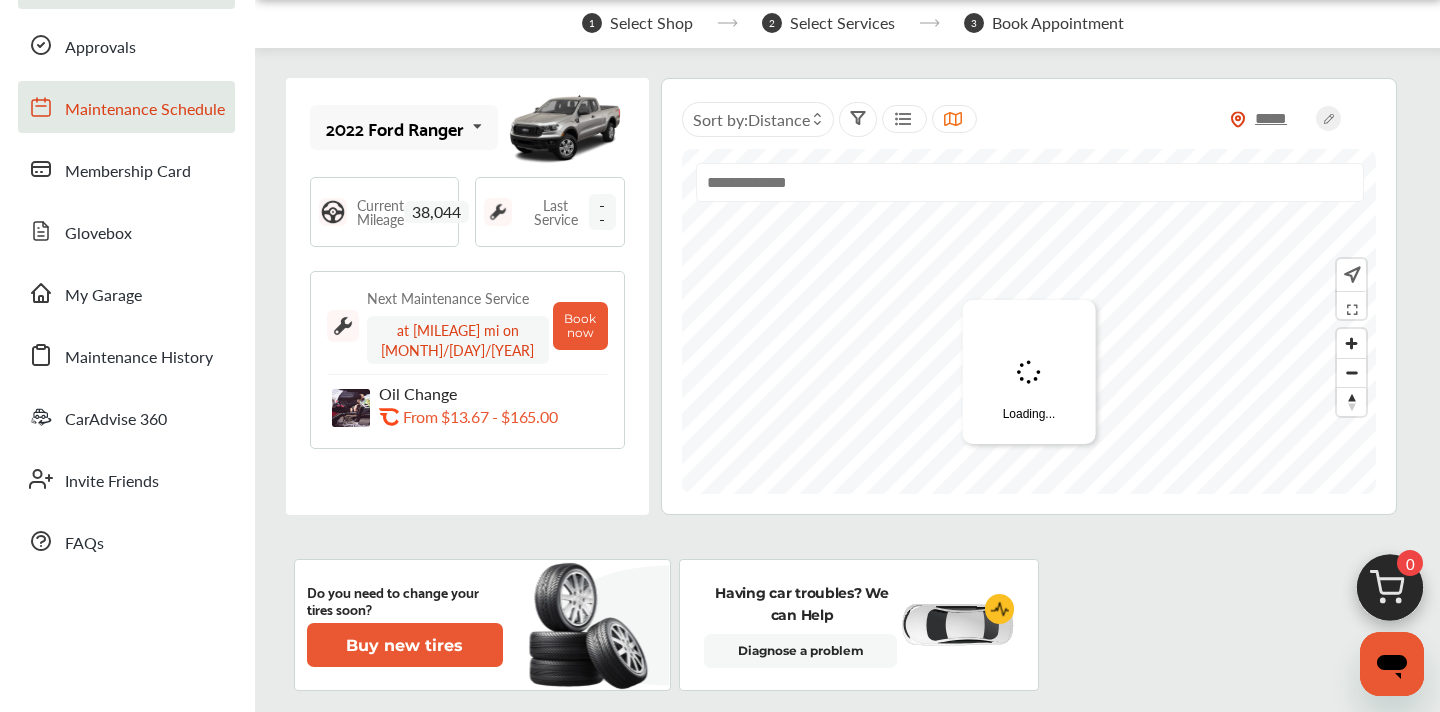 click on "Maintenance Schedule" at bounding box center (145, 110) 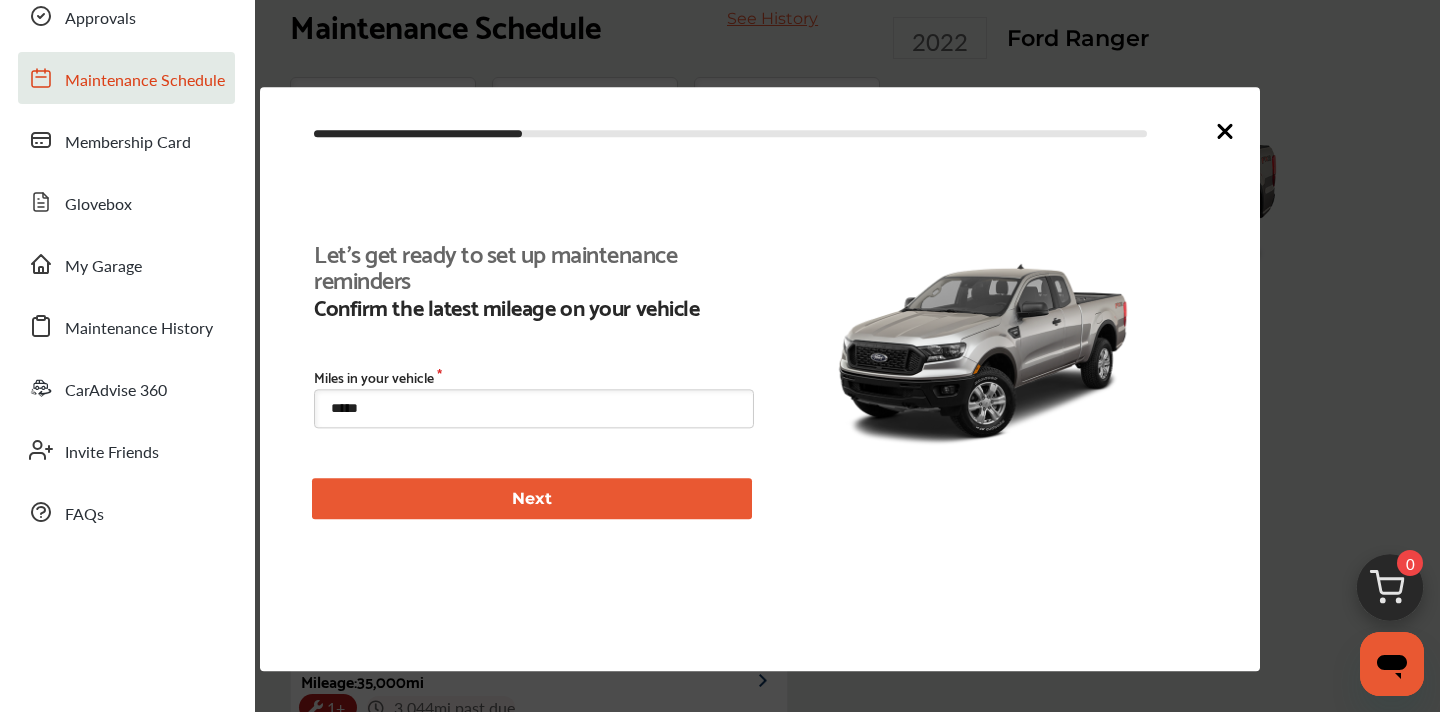 scroll, scrollTop: 196, scrollLeft: 0, axis: vertical 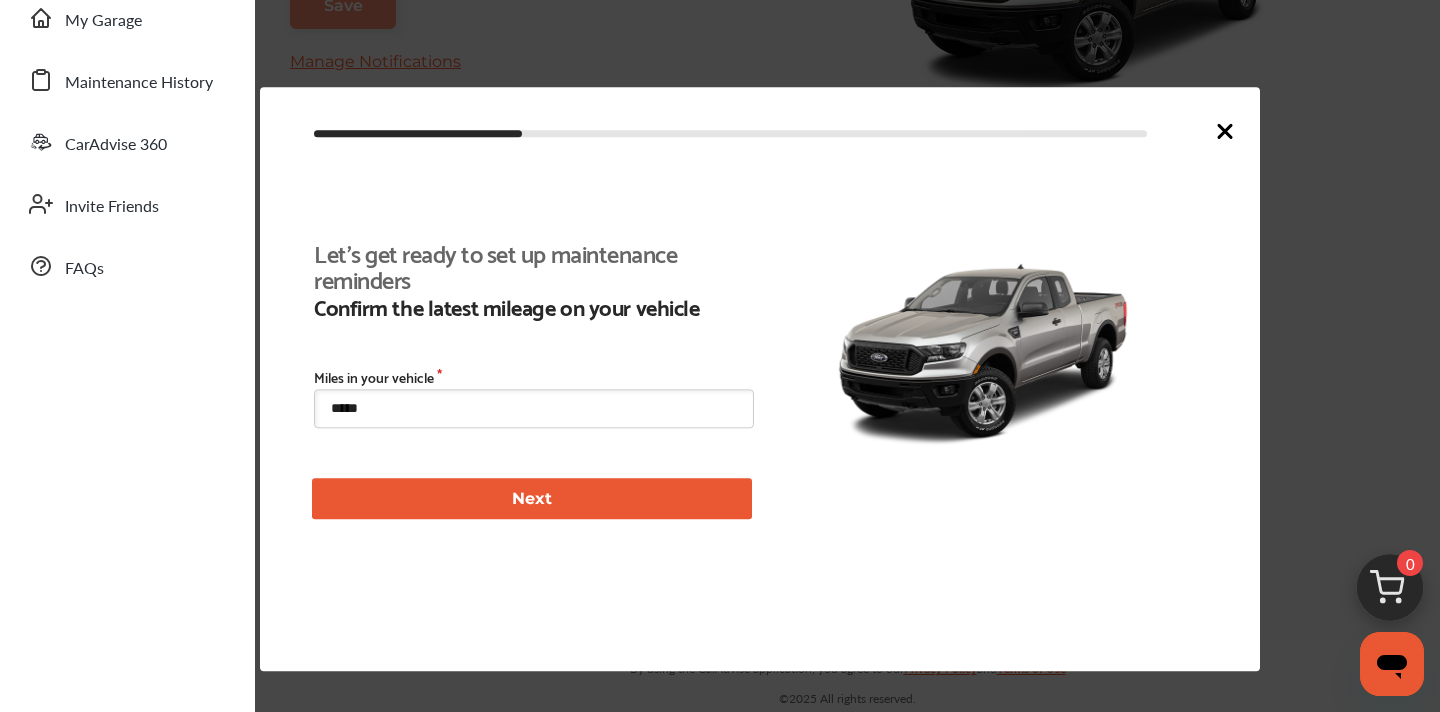 click 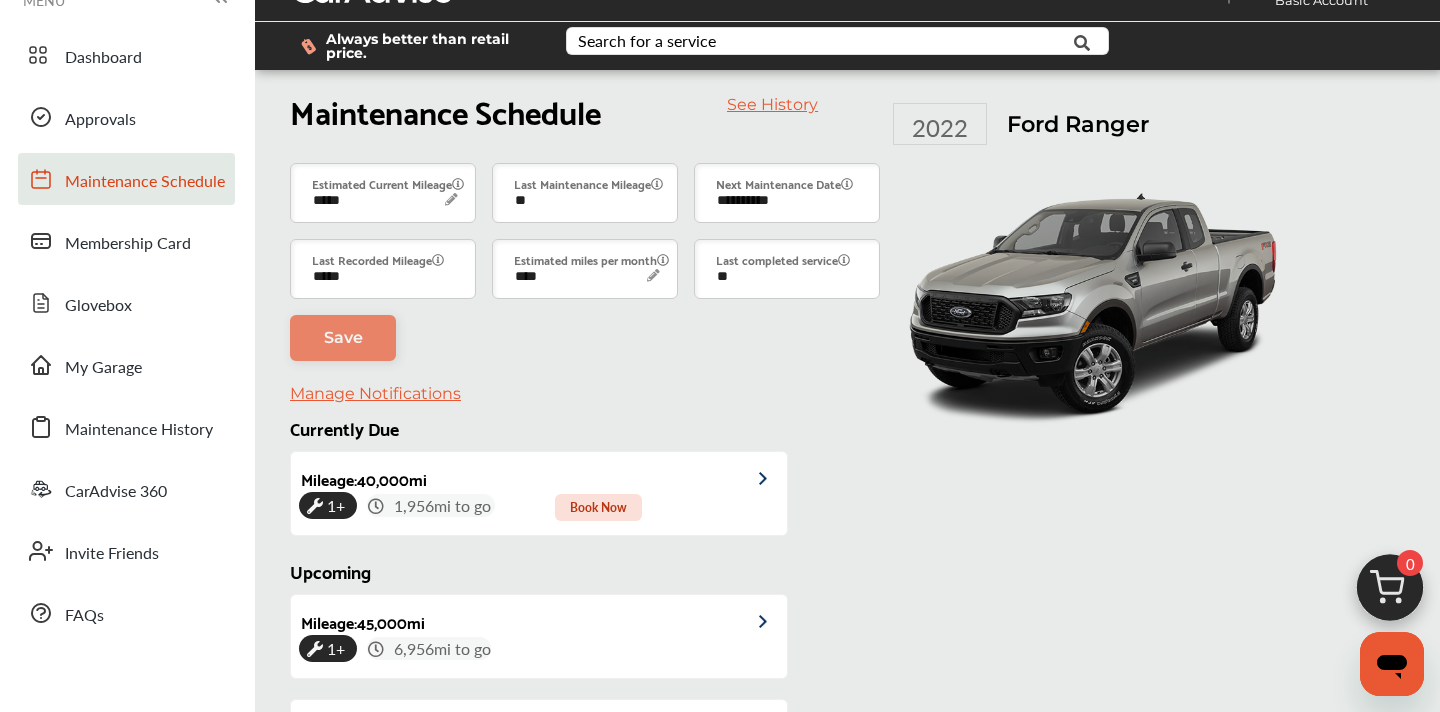 scroll, scrollTop: 0, scrollLeft: 0, axis: both 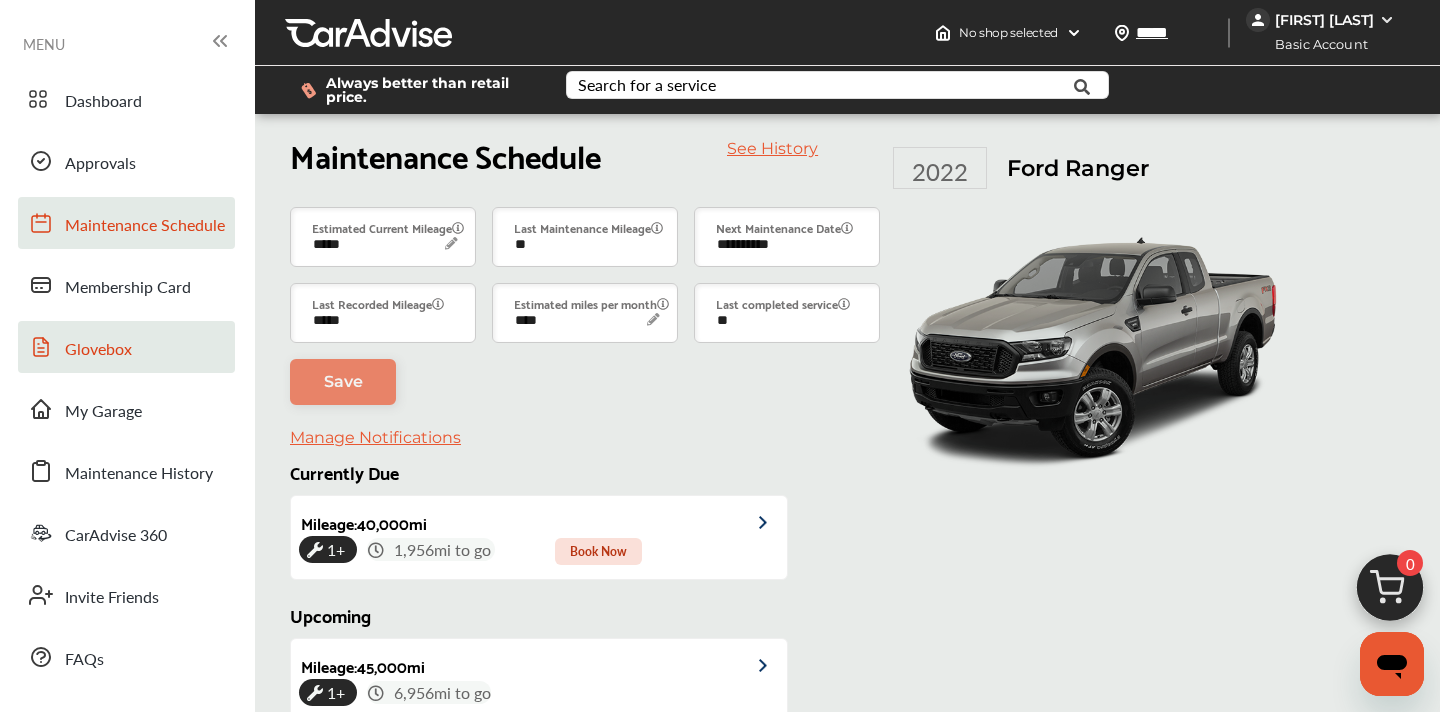 click on "Glovebox" at bounding box center (126, 347) 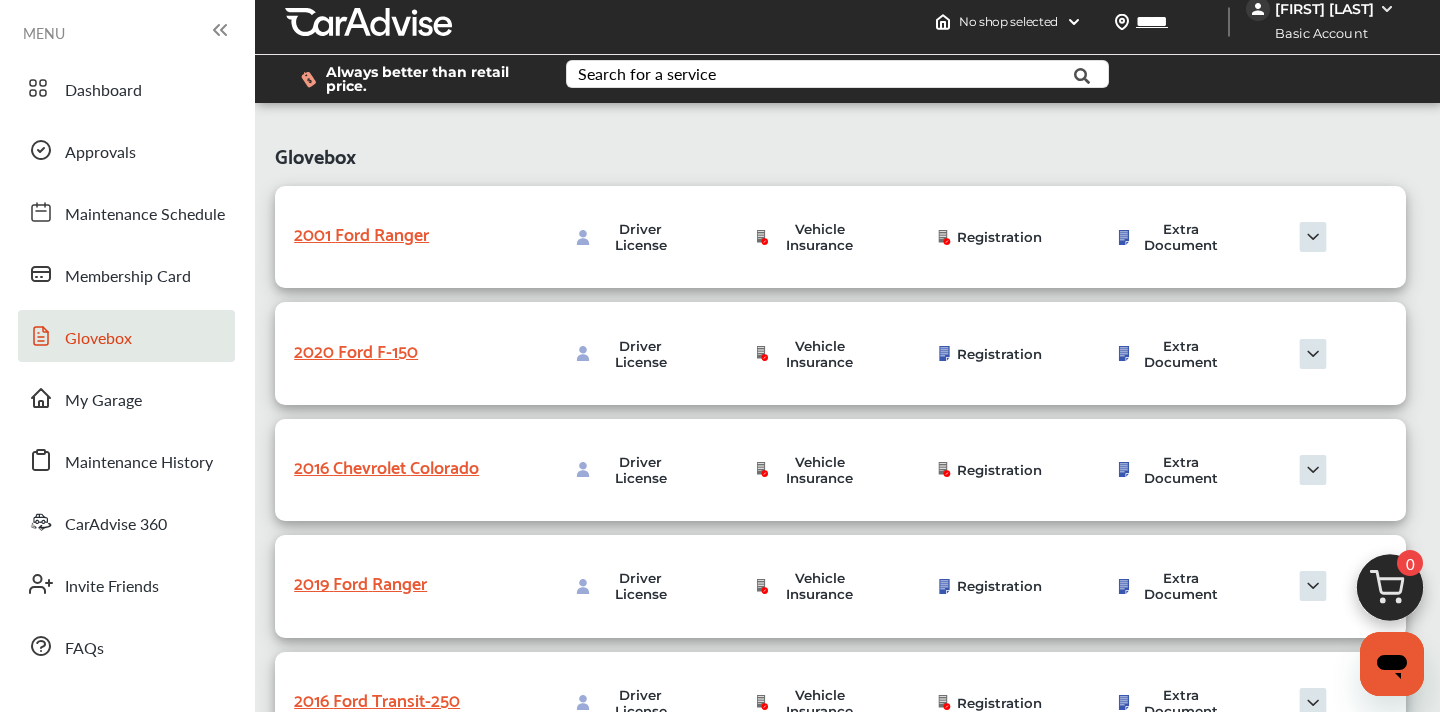 scroll, scrollTop: 0, scrollLeft: 0, axis: both 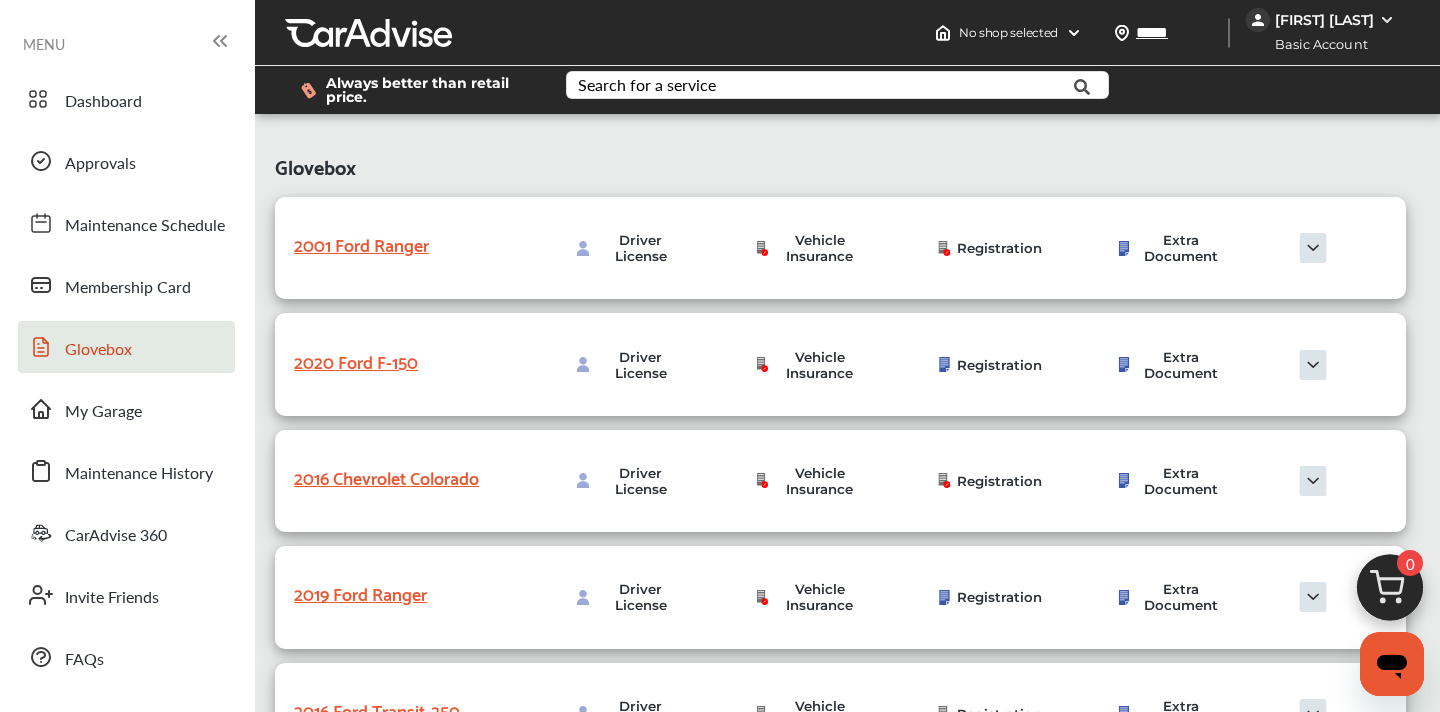 click on "[YEAR] Ford Ranger" at bounding box center (394, 592) 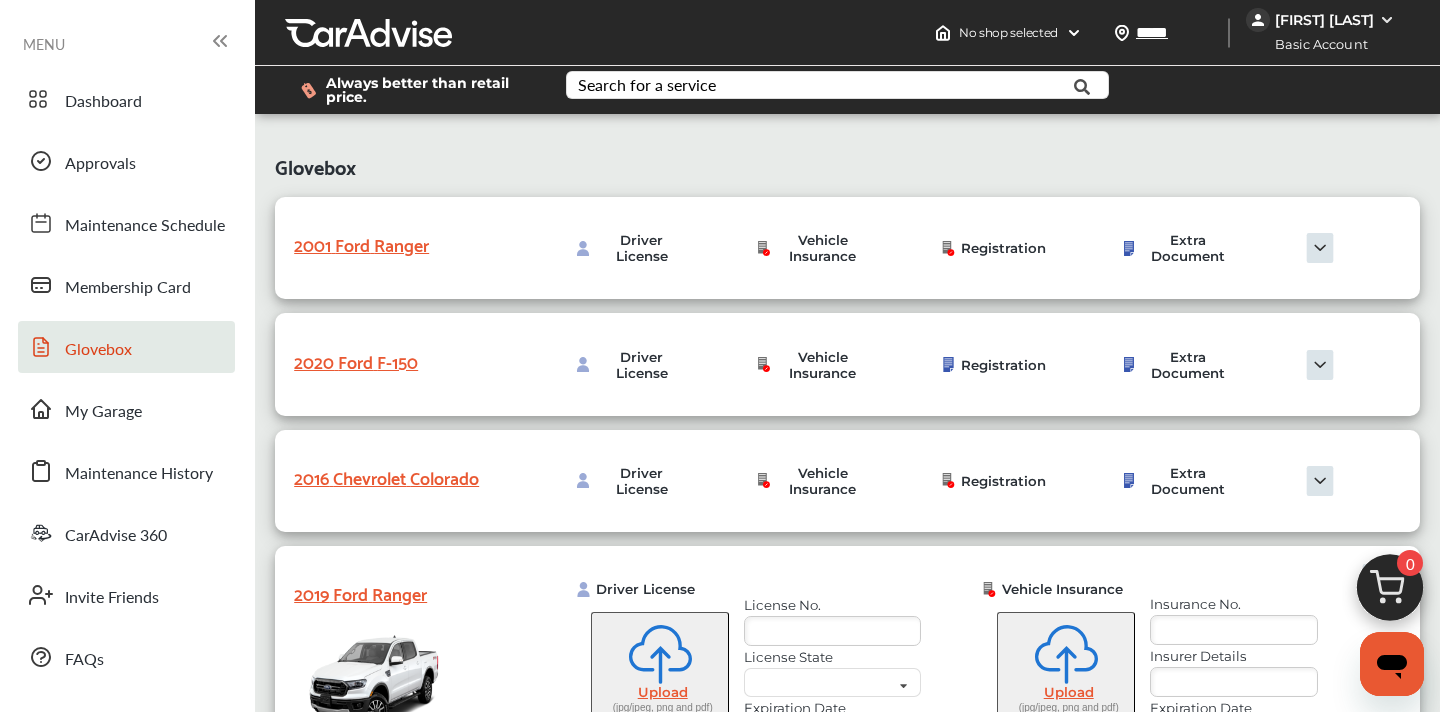 type on "********" 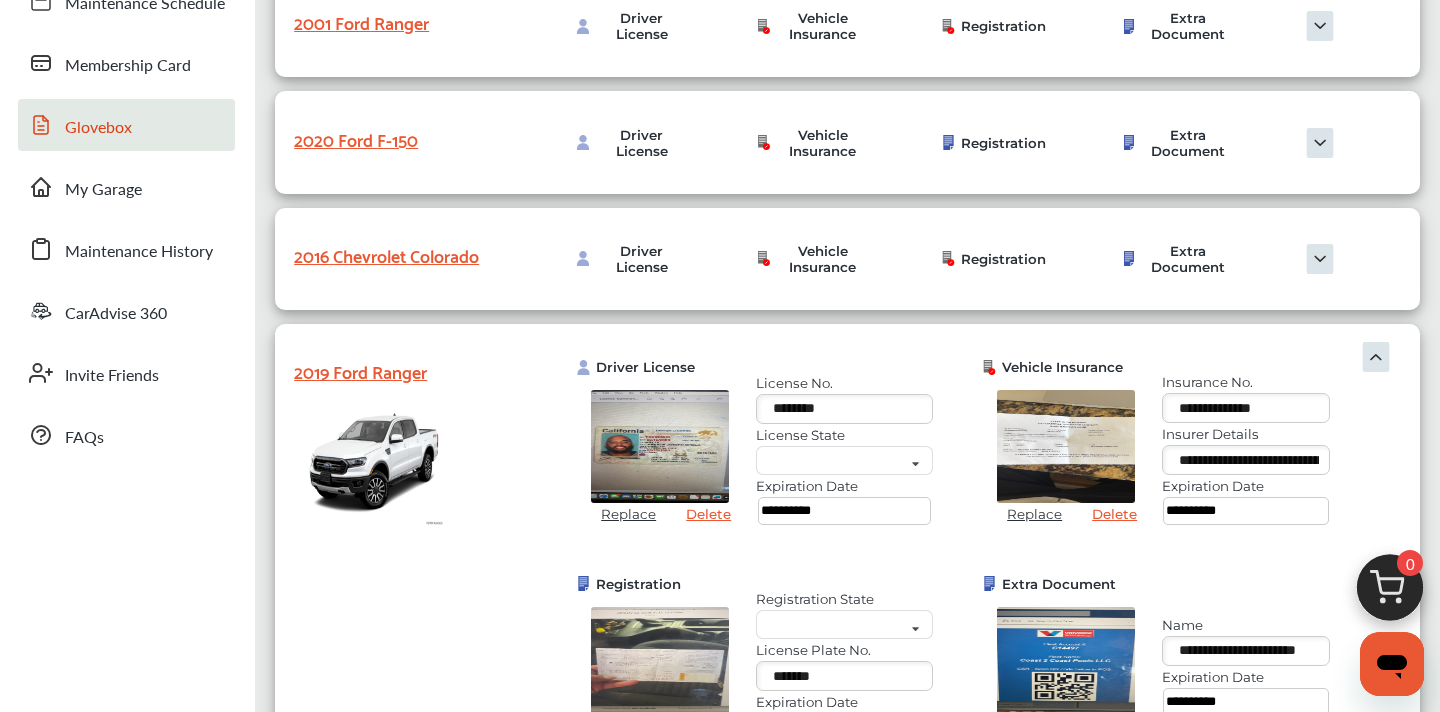 scroll, scrollTop: 228, scrollLeft: 0, axis: vertical 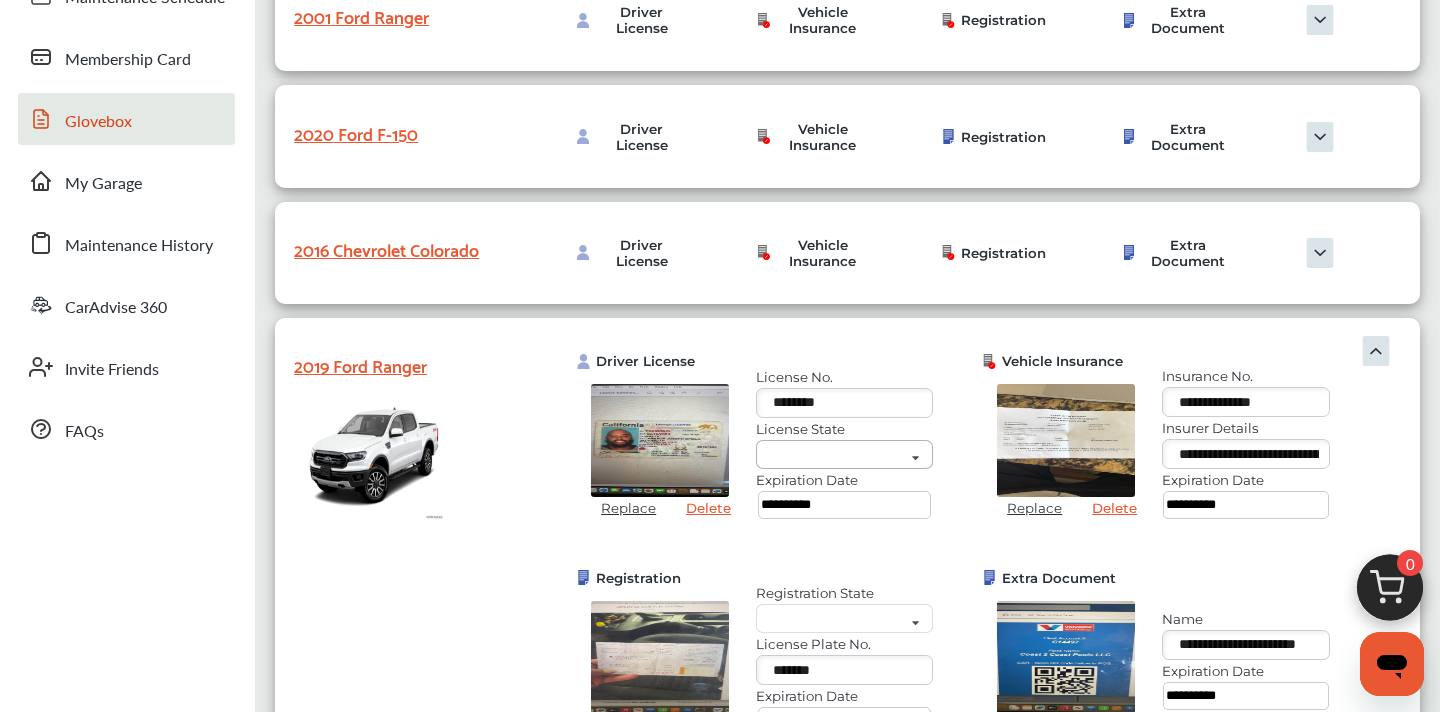 click at bounding box center (863, 460) 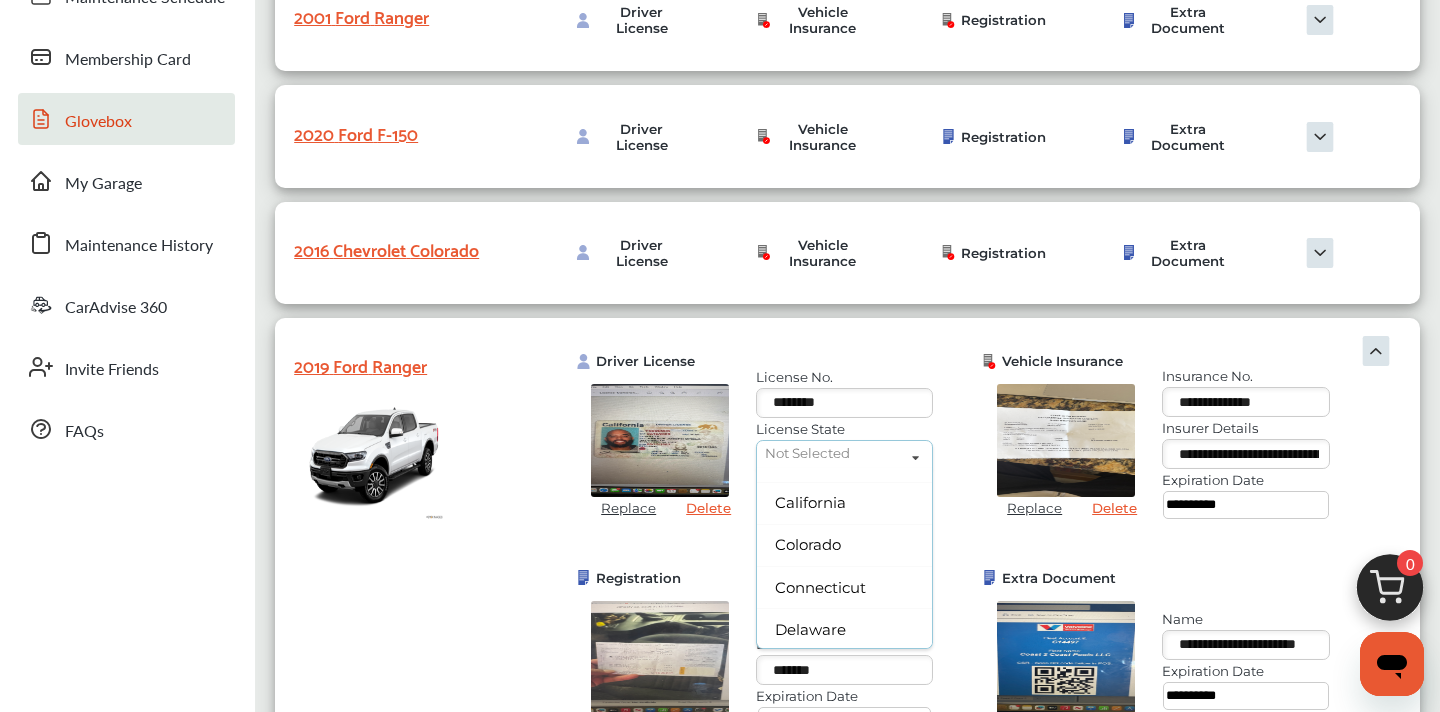 scroll, scrollTop: 245, scrollLeft: 0, axis: vertical 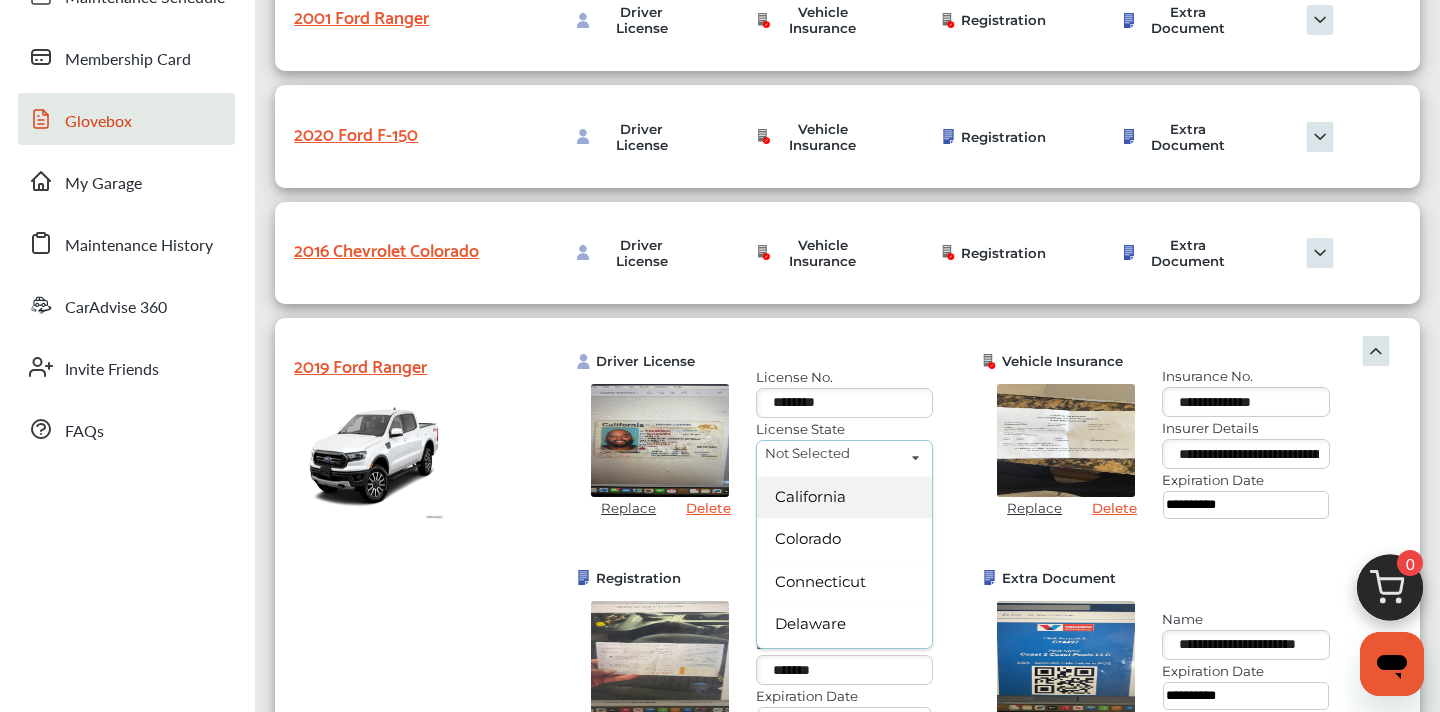 click on "California" at bounding box center [844, 497] 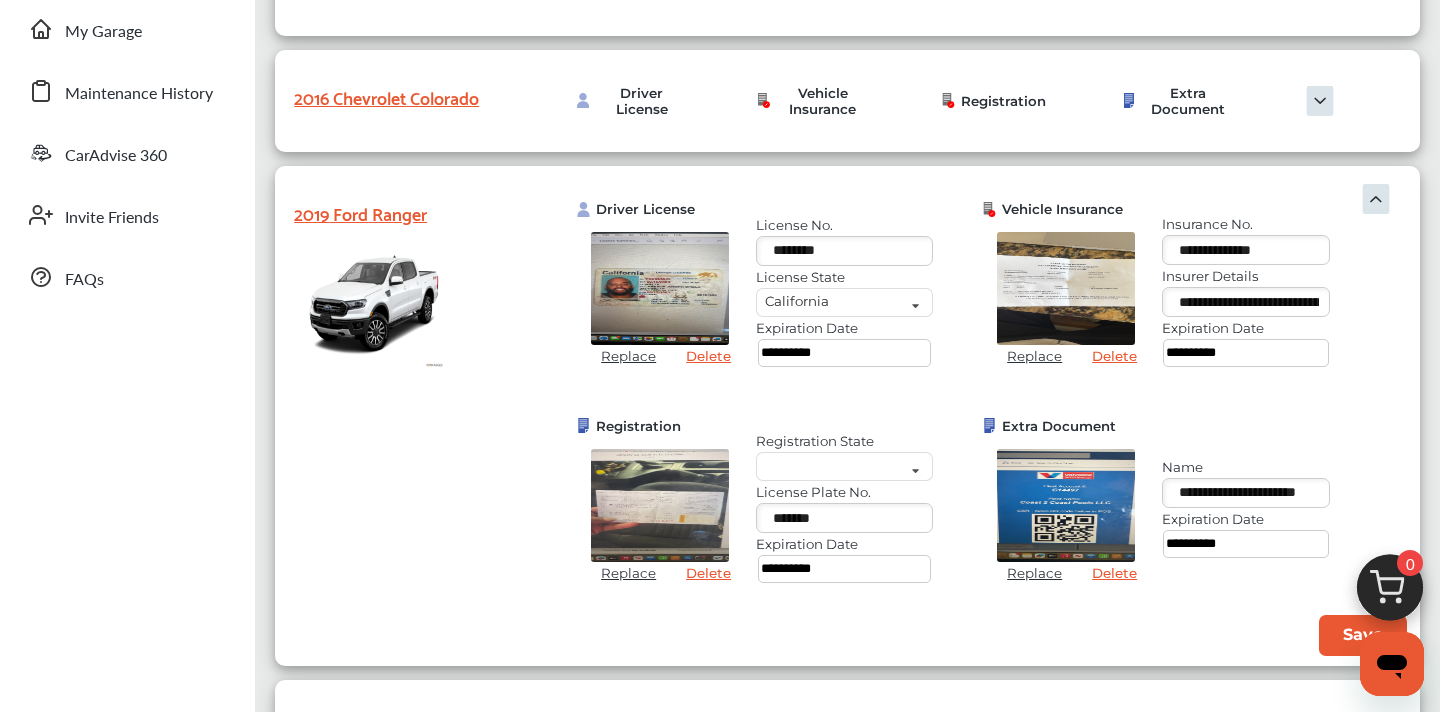 scroll, scrollTop: 383, scrollLeft: 0, axis: vertical 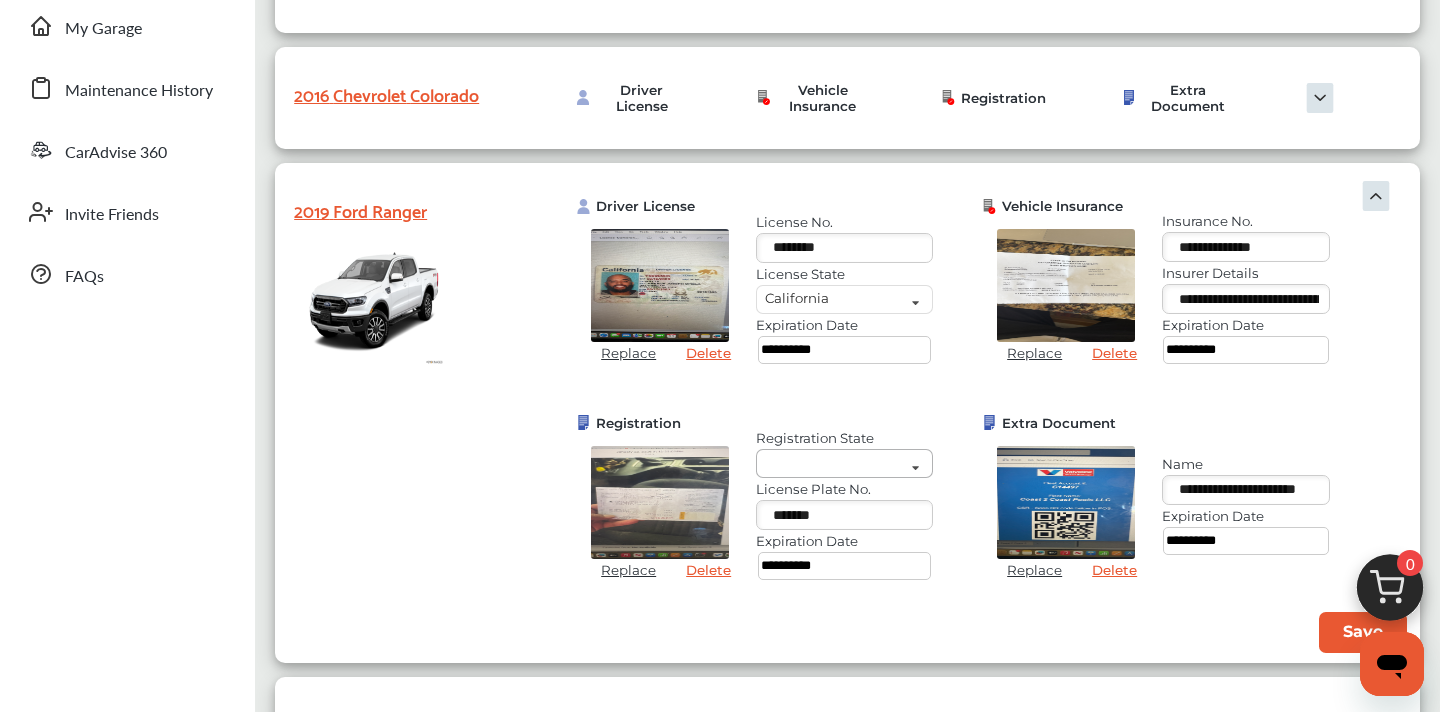 click at bounding box center [863, 469] 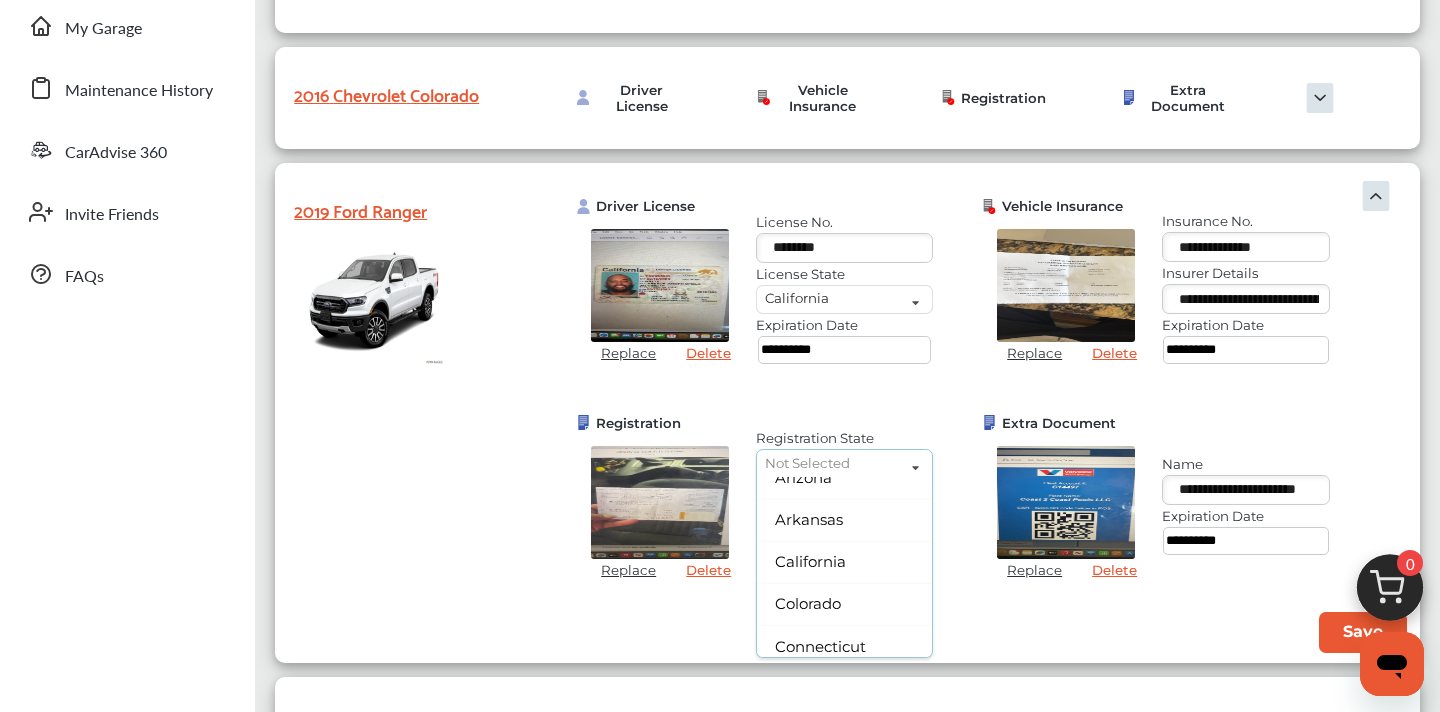 scroll, scrollTop: 217, scrollLeft: 0, axis: vertical 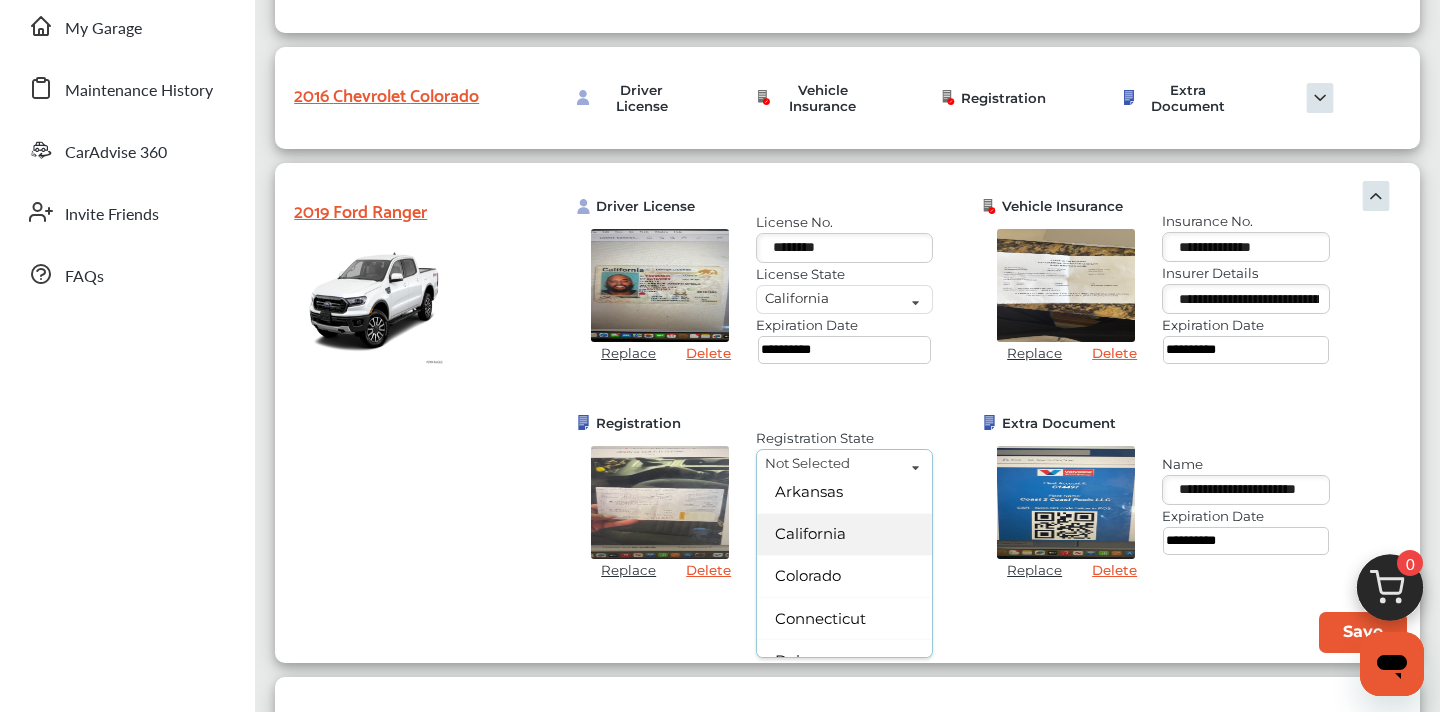 click on "California" at bounding box center (844, 534) 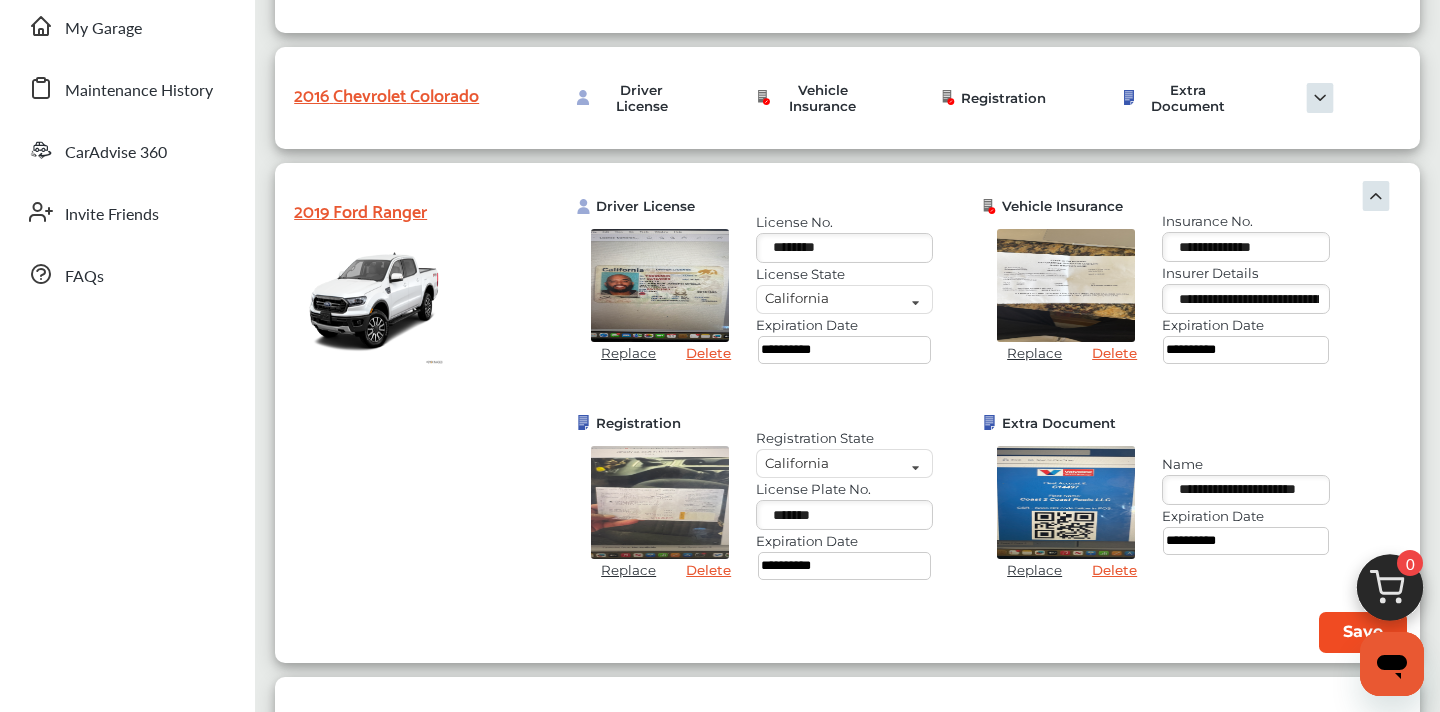 click on "Save" at bounding box center [1363, 632] 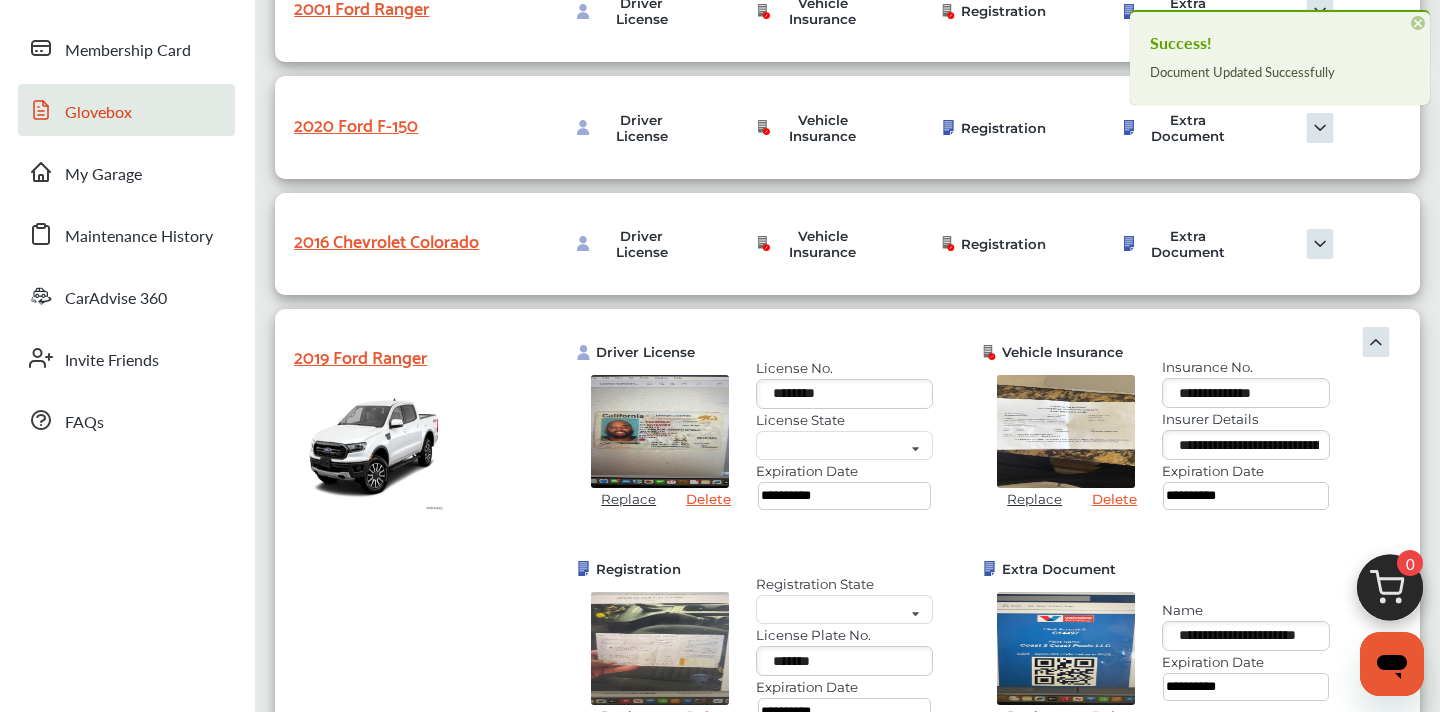scroll, scrollTop: 235, scrollLeft: 0, axis: vertical 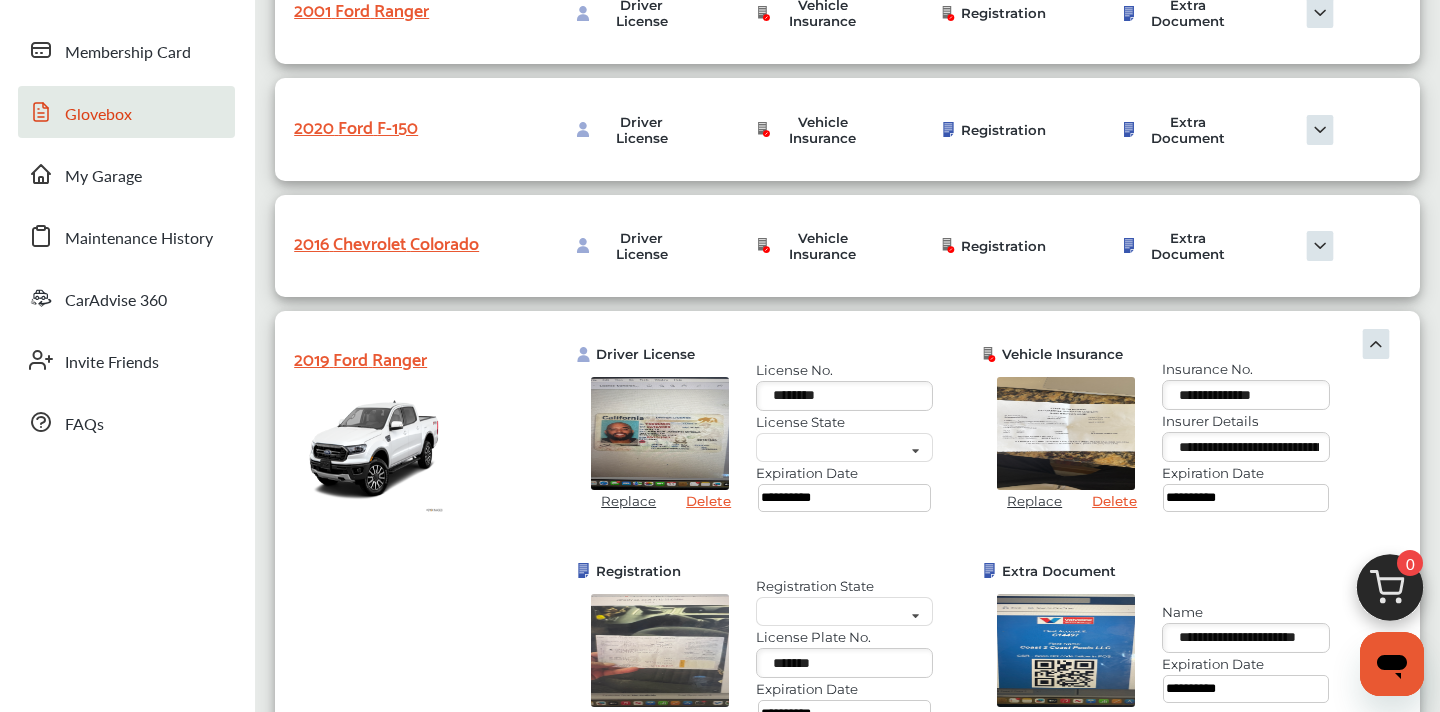 click on "[YEAR] Ford Ranger" at bounding box center (394, 357) 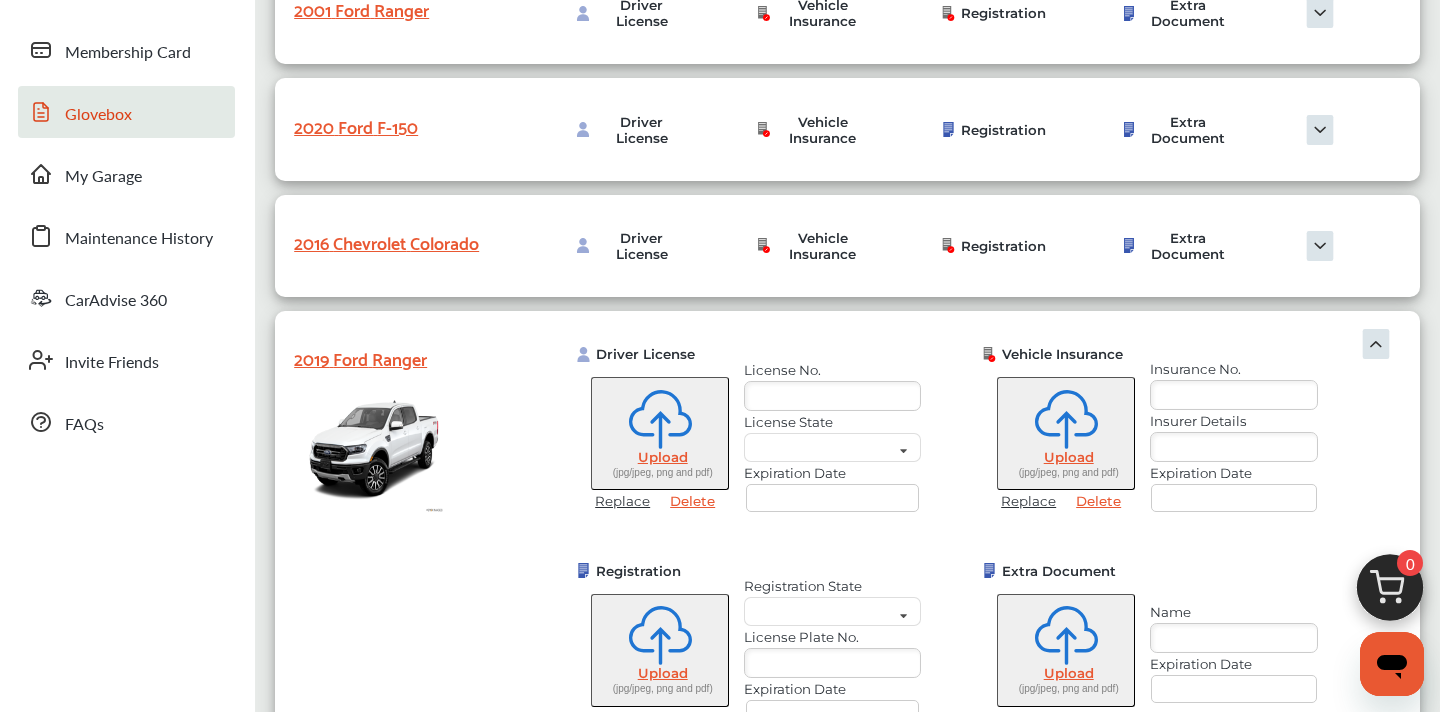 type on "********" 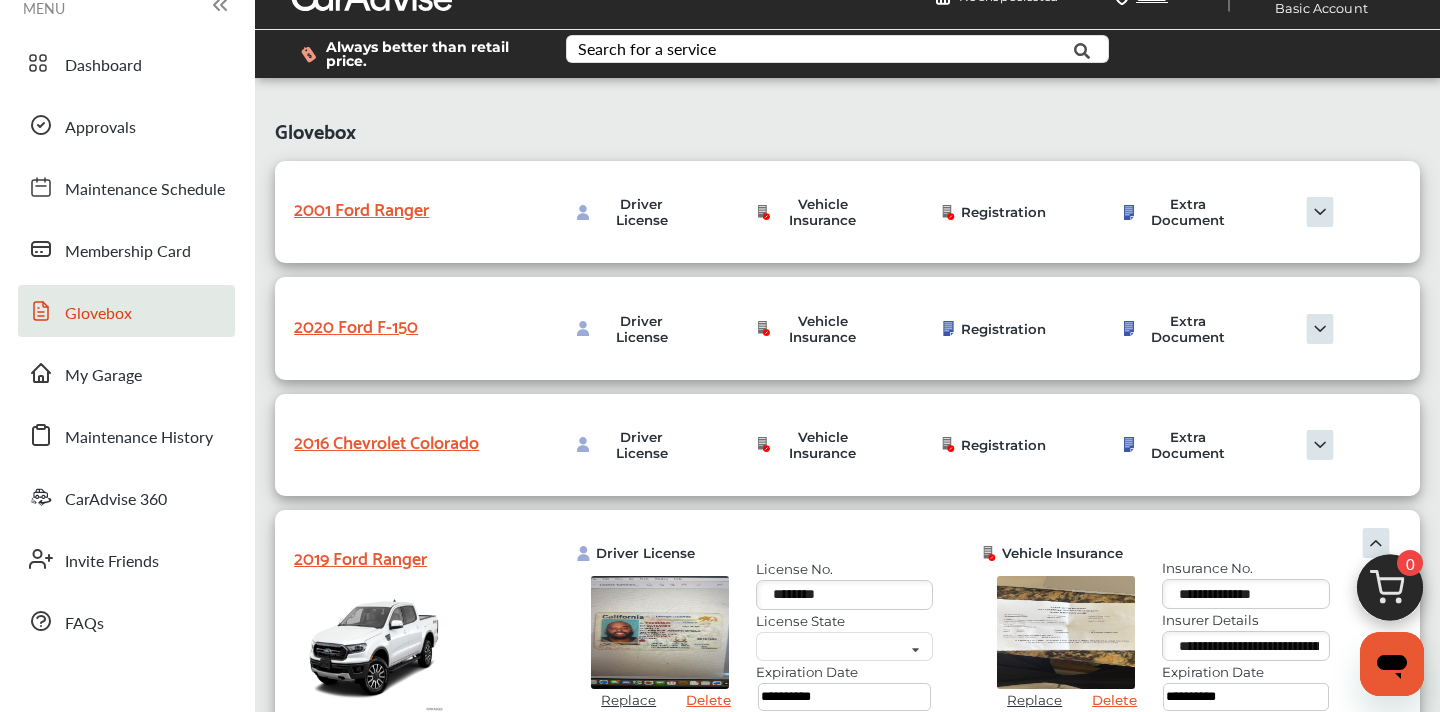 scroll, scrollTop: 0, scrollLeft: 0, axis: both 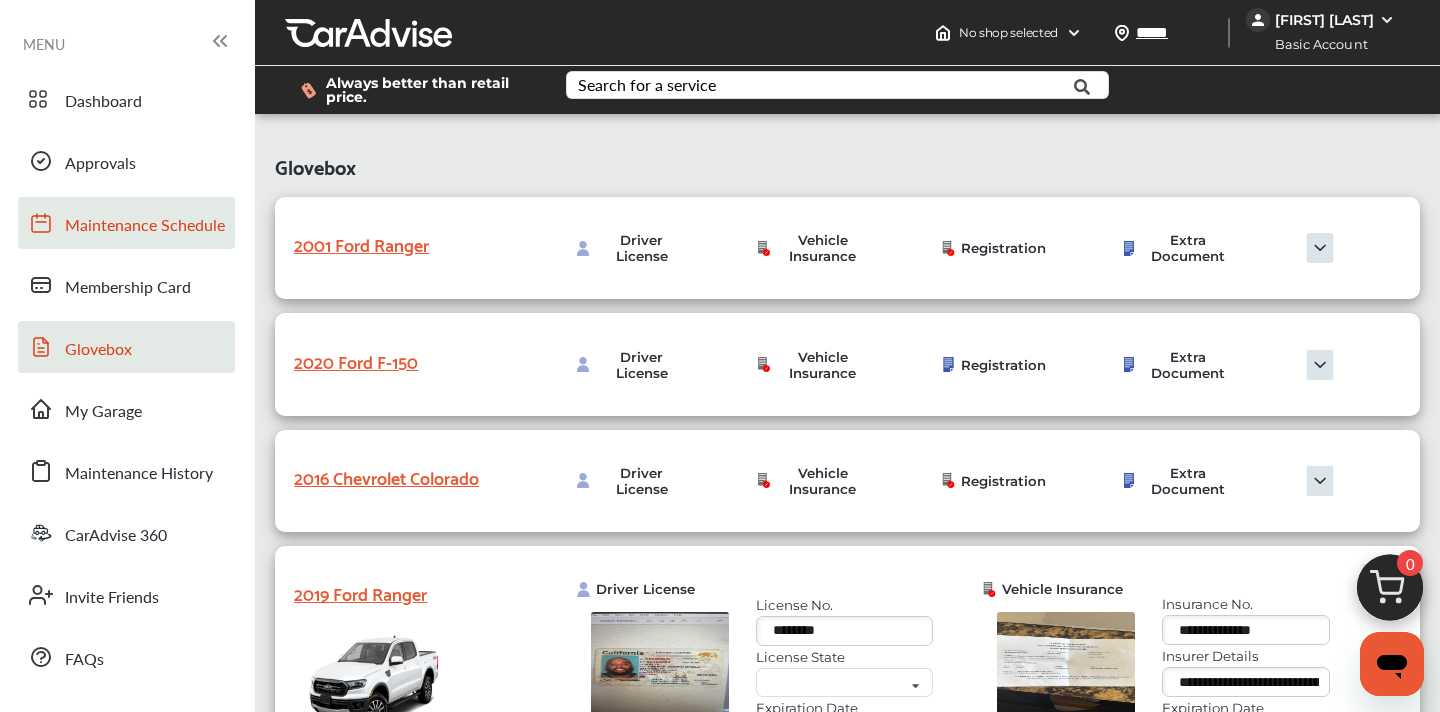 click on "Maintenance Schedule" at bounding box center [145, 226] 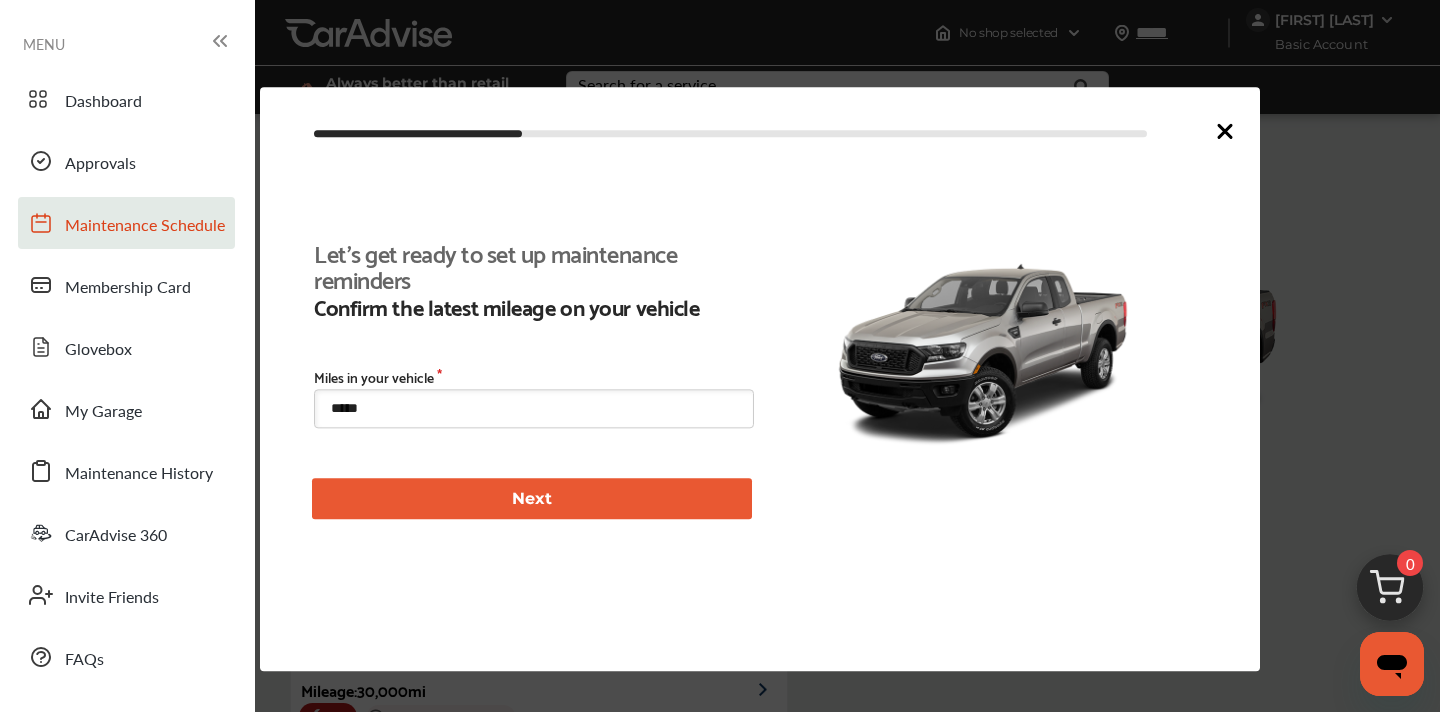 scroll, scrollTop: 66, scrollLeft: 0, axis: vertical 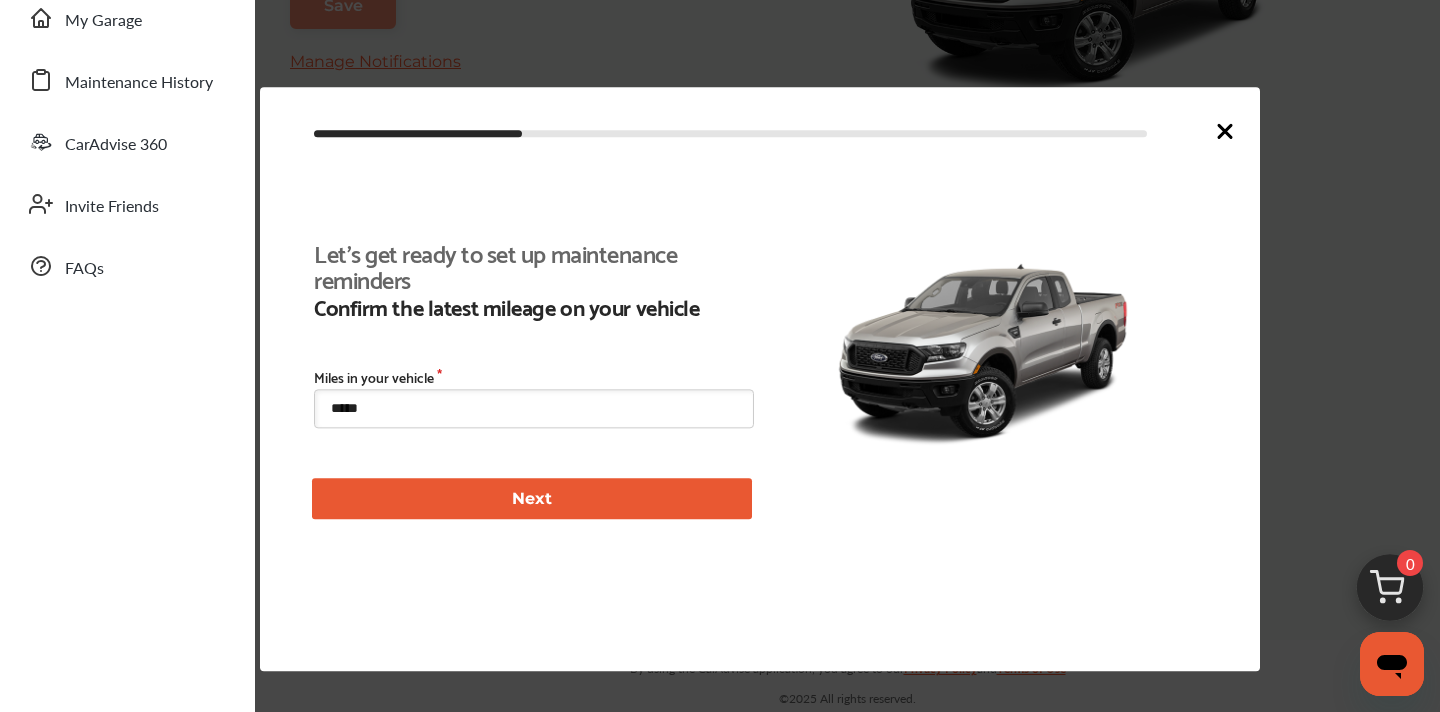 click 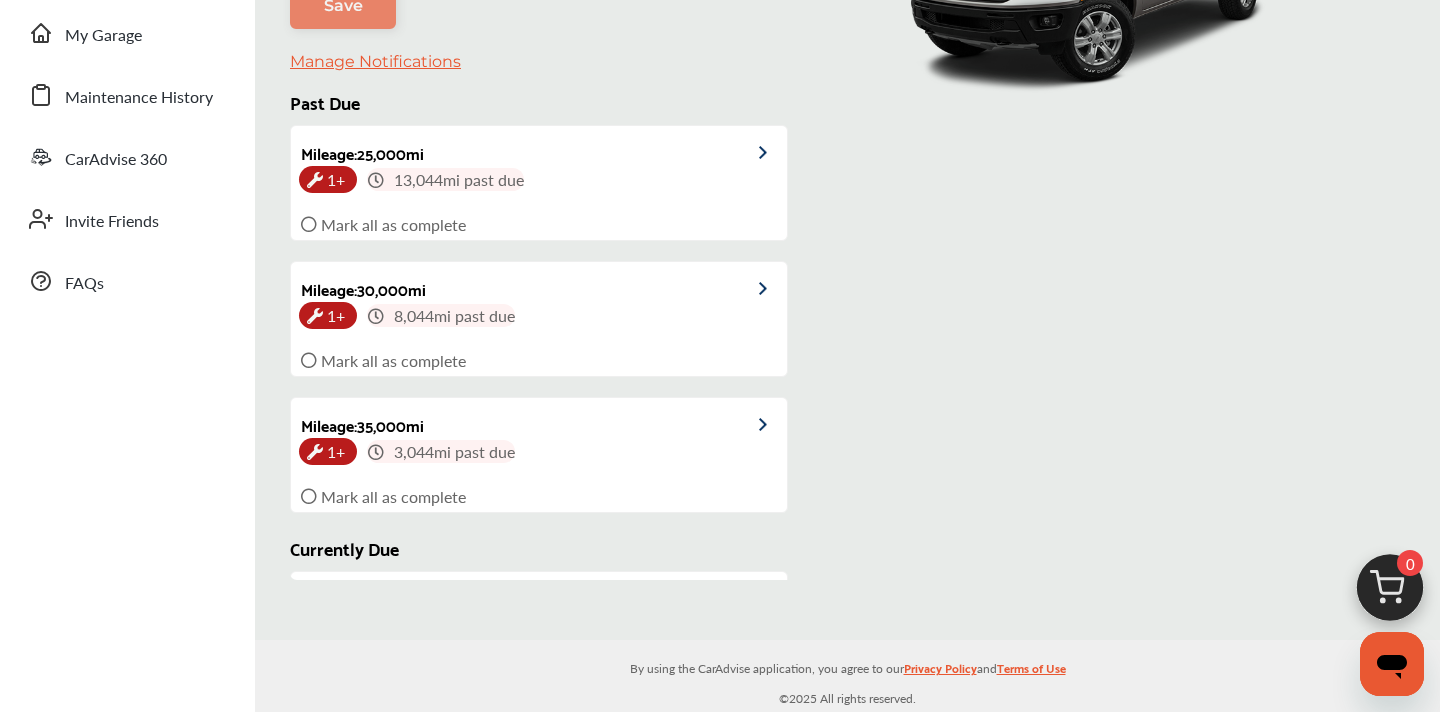 scroll, scrollTop: 0, scrollLeft: 0, axis: both 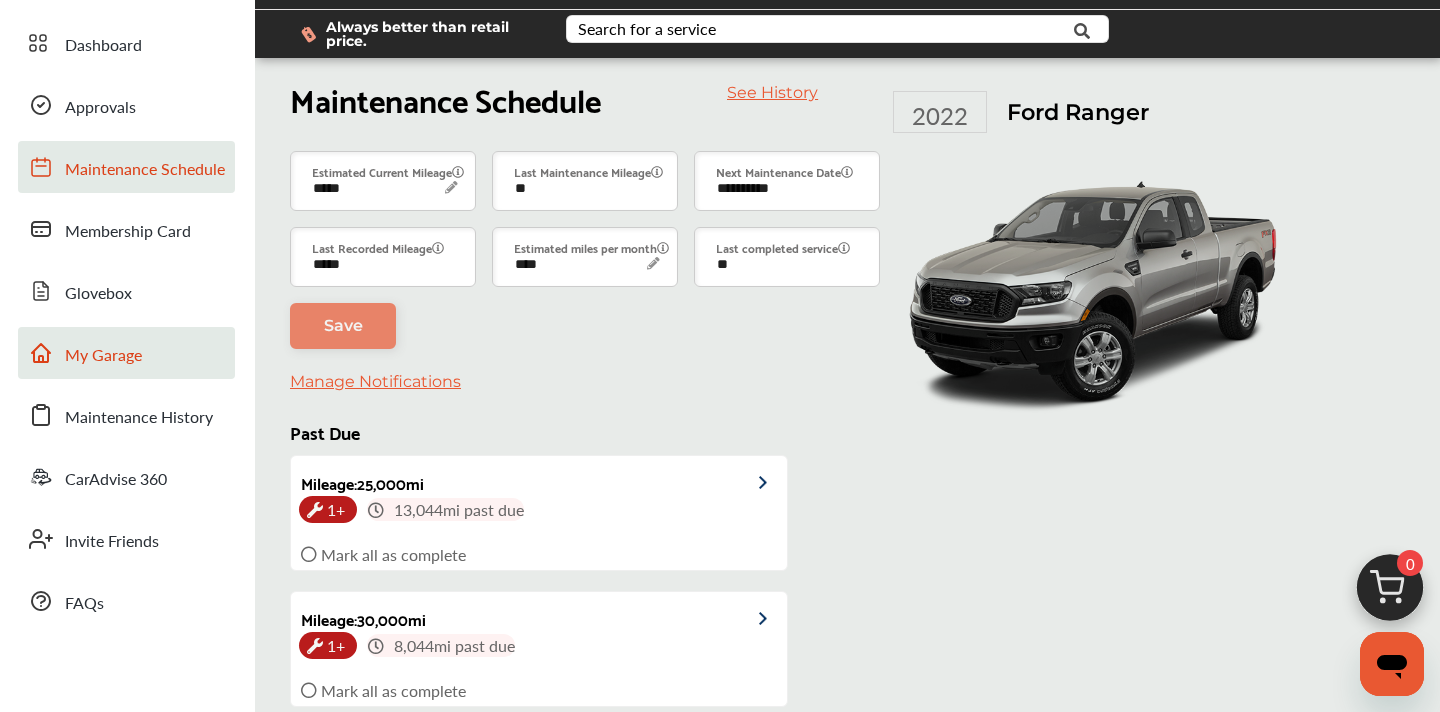 click on "My Garage" at bounding box center [103, 356] 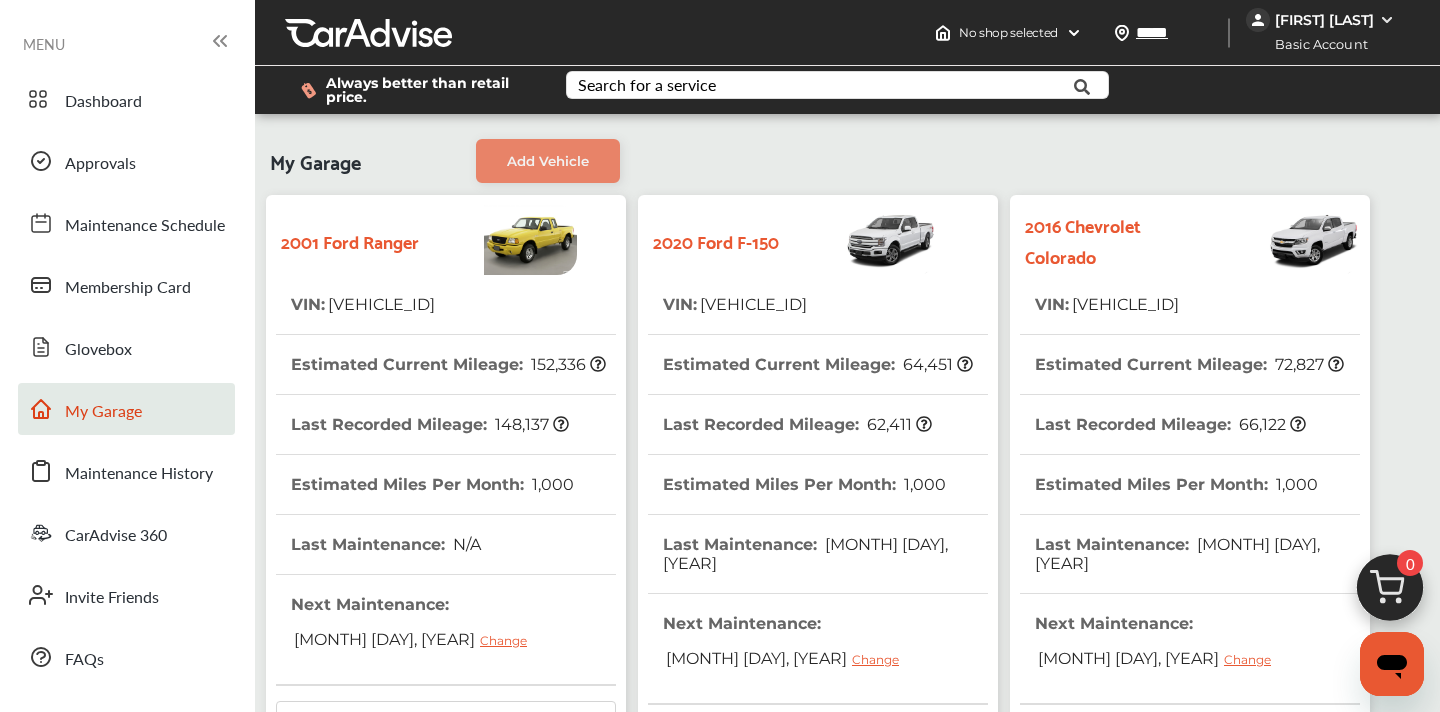 scroll, scrollTop: 1, scrollLeft: 0, axis: vertical 